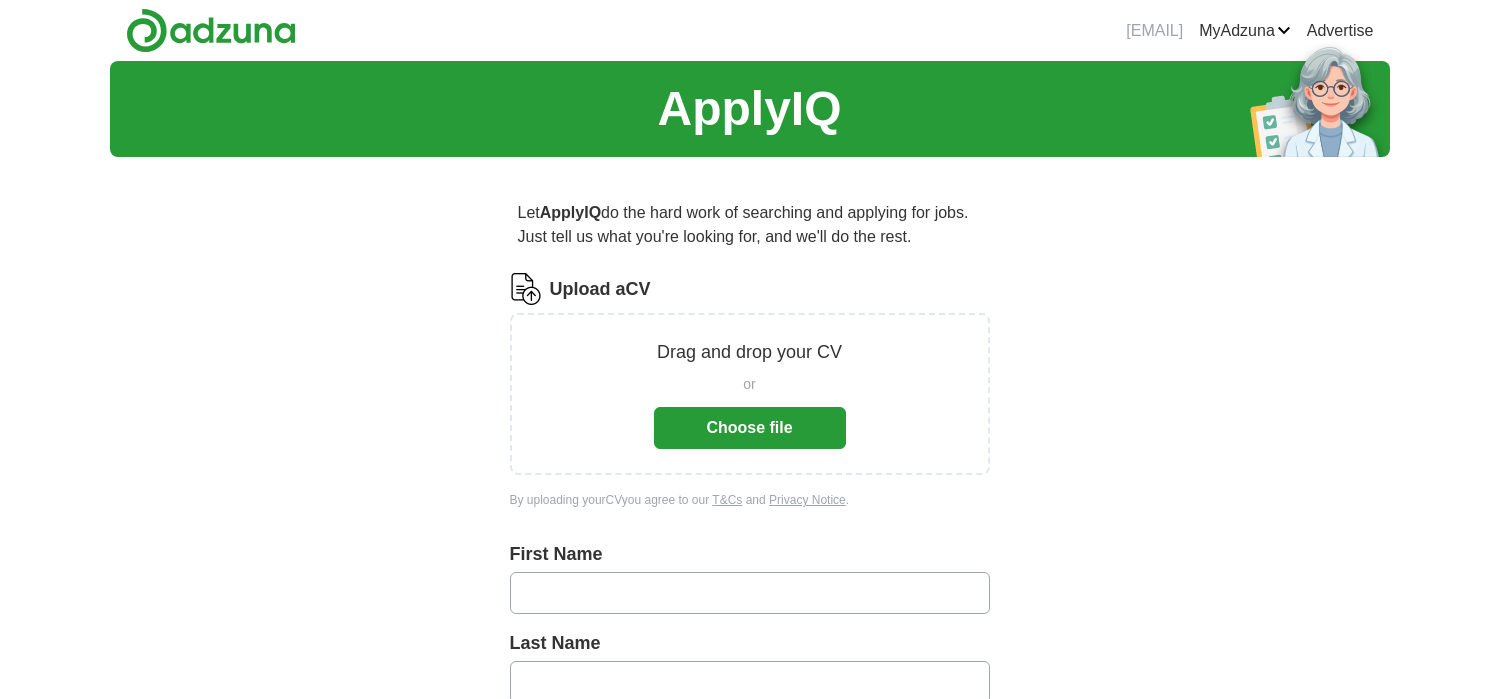 scroll, scrollTop: 0, scrollLeft: 0, axis: both 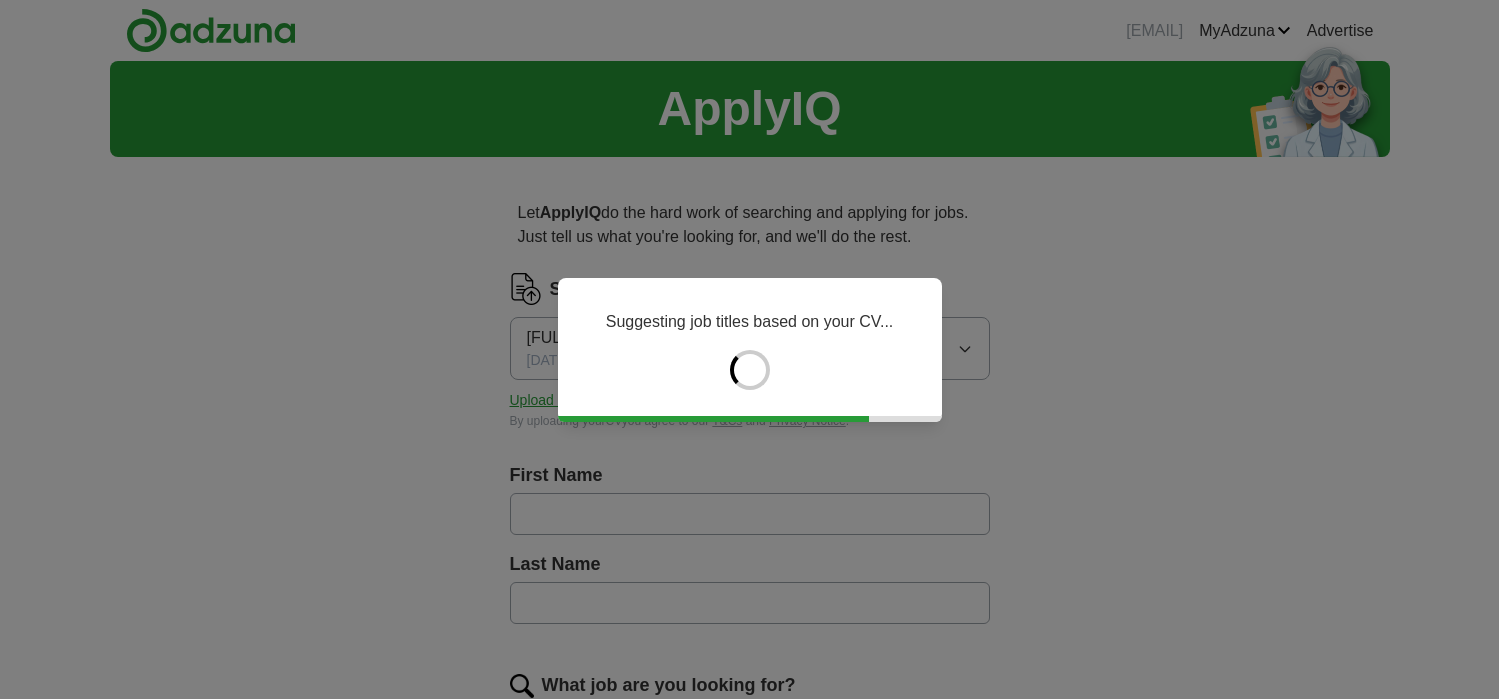 type on "**" 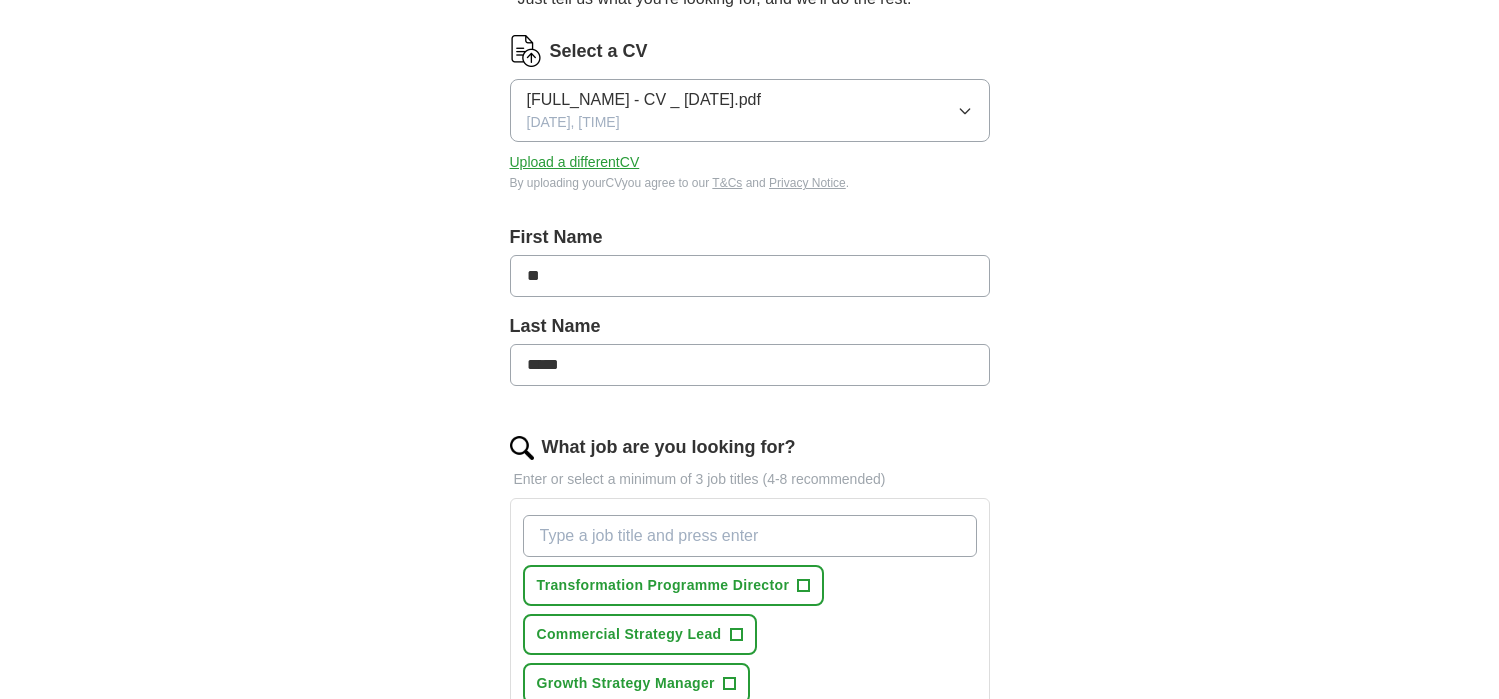 scroll, scrollTop: 272, scrollLeft: 0, axis: vertical 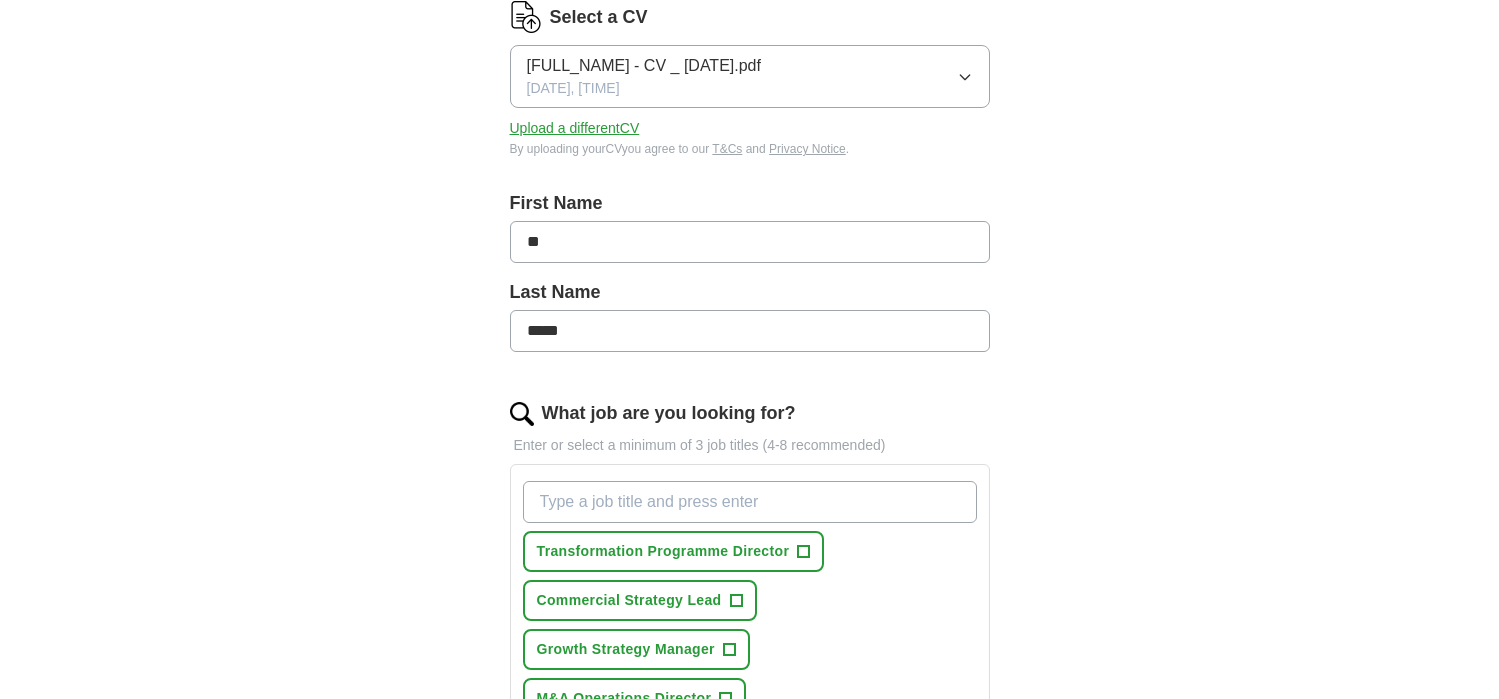 click on "**" at bounding box center (750, 242) 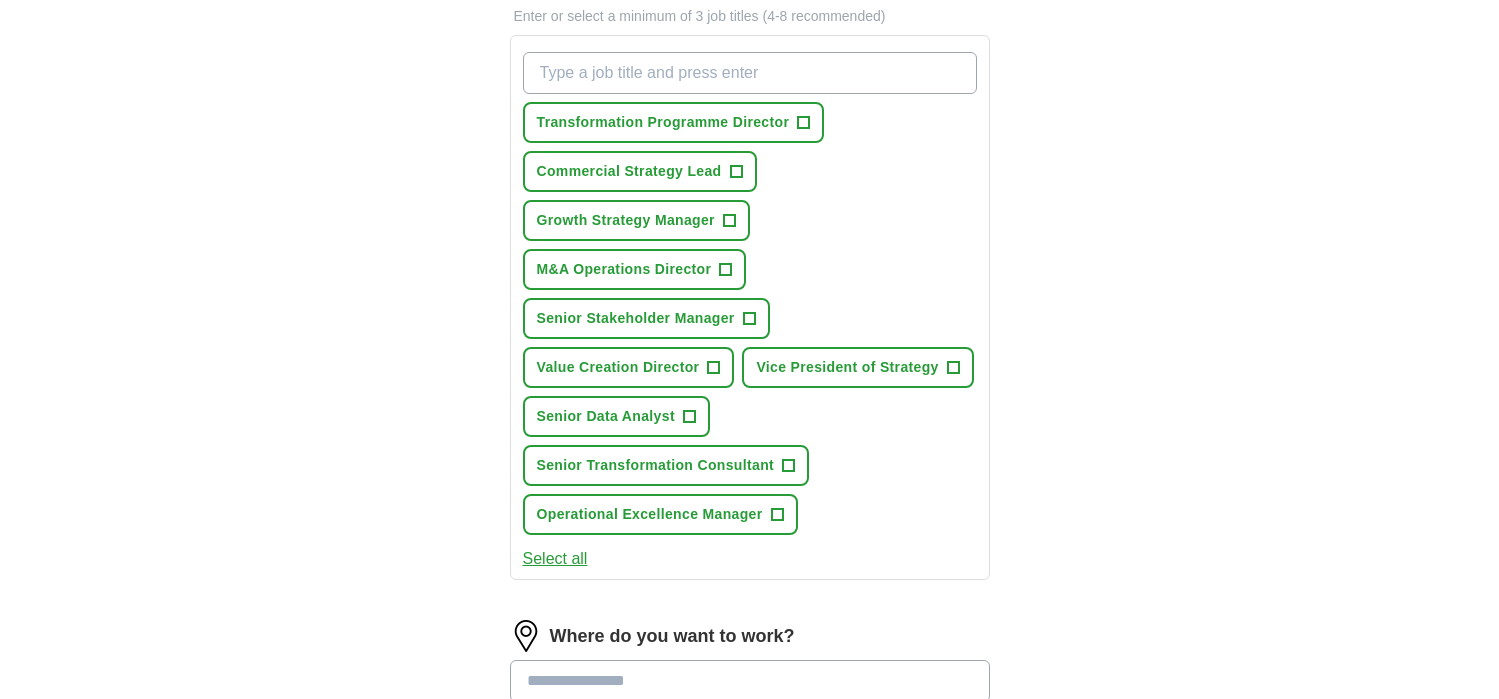 scroll, scrollTop: 713, scrollLeft: 0, axis: vertical 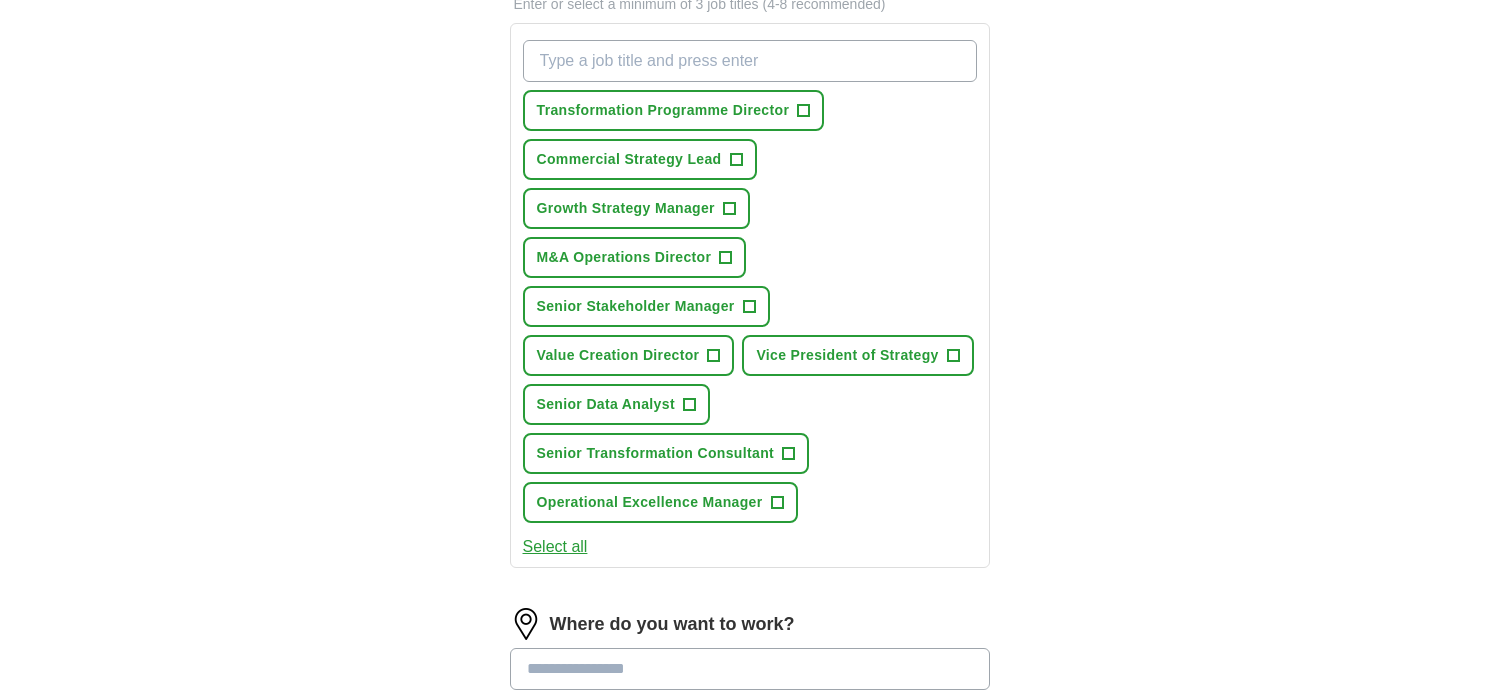 type on "*******" 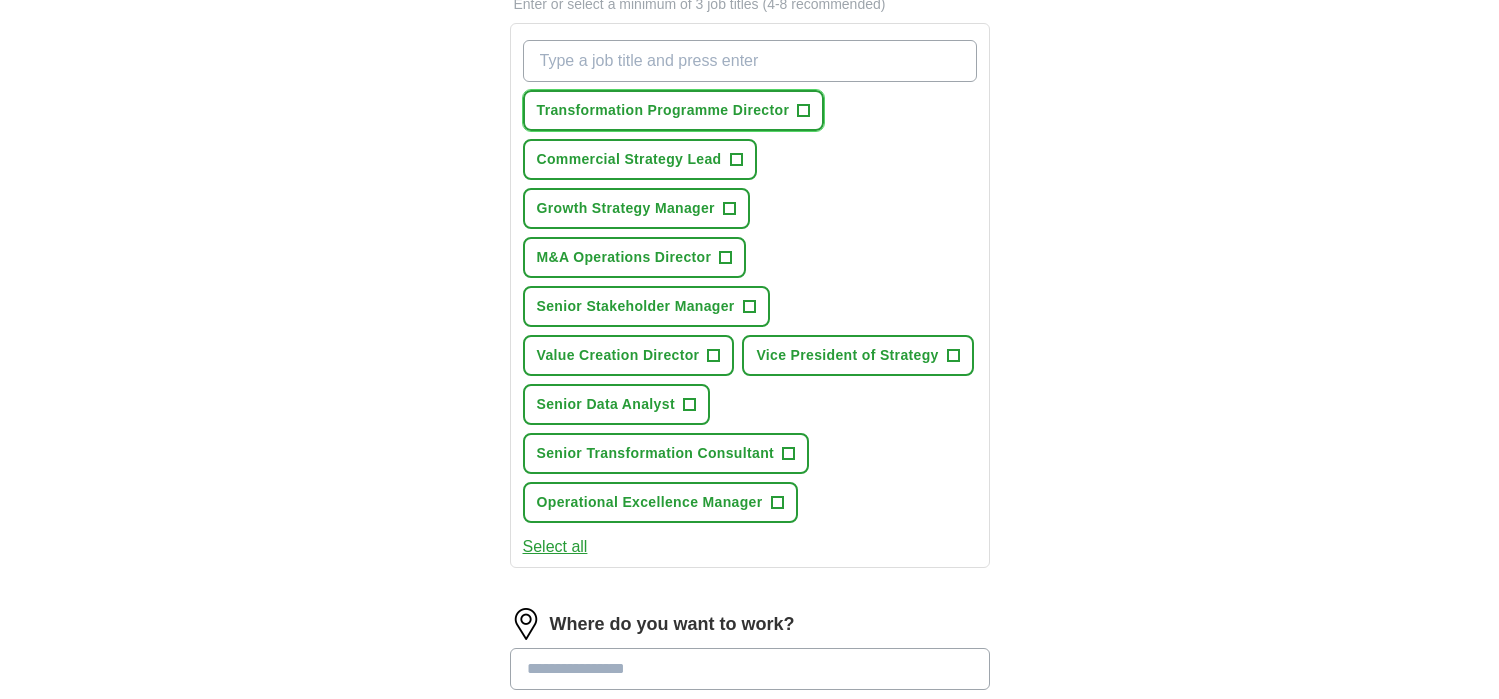 click on "+" at bounding box center [804, 111] 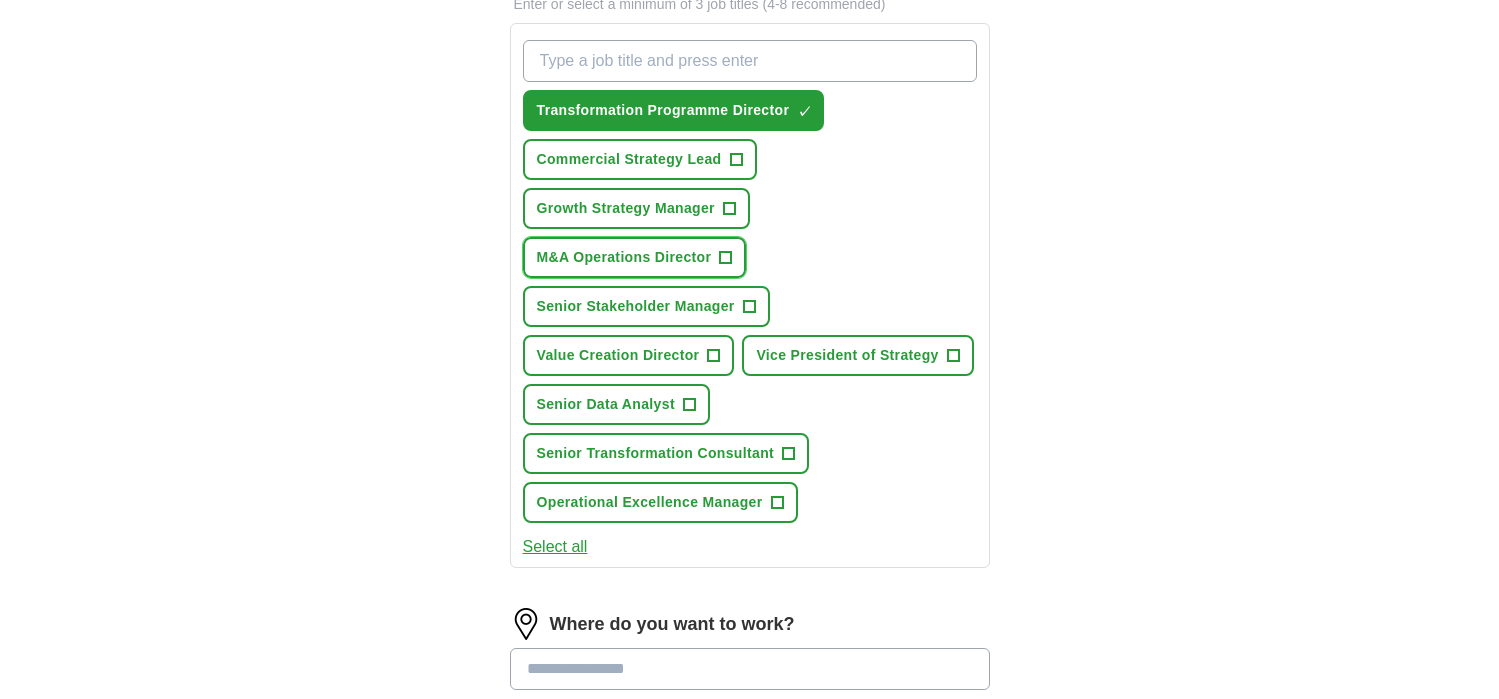 click on "+" at bounding box center (726, 258) 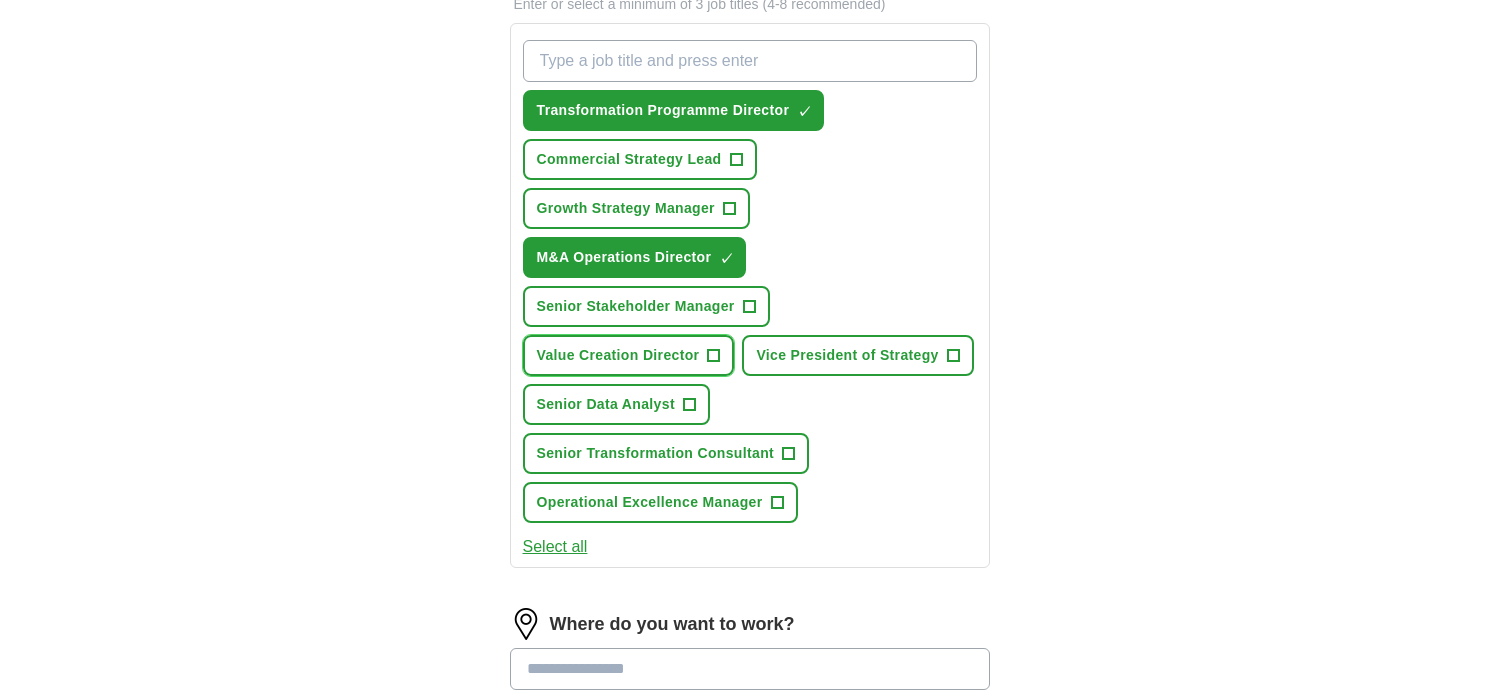 click on "+" at bounding box center (714, 356) 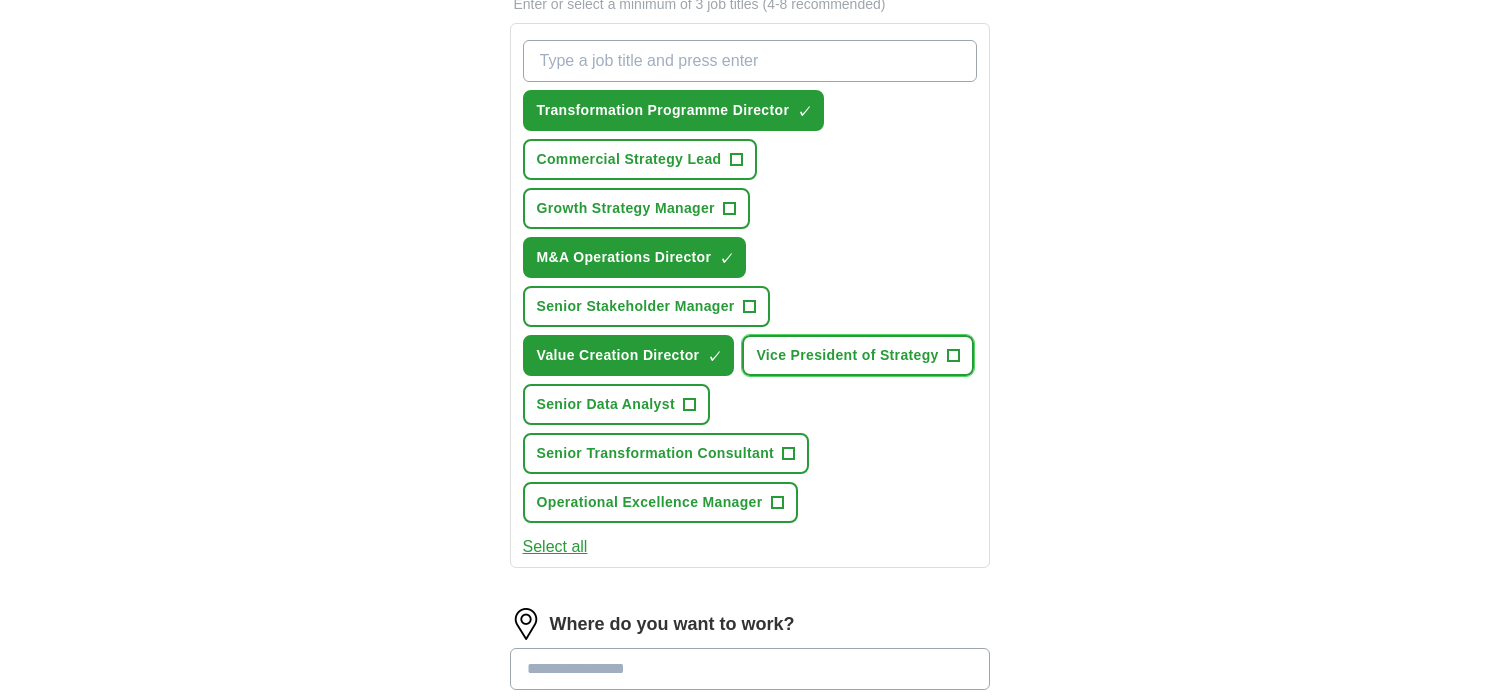 click on "+" at bounding box center [953, 356] 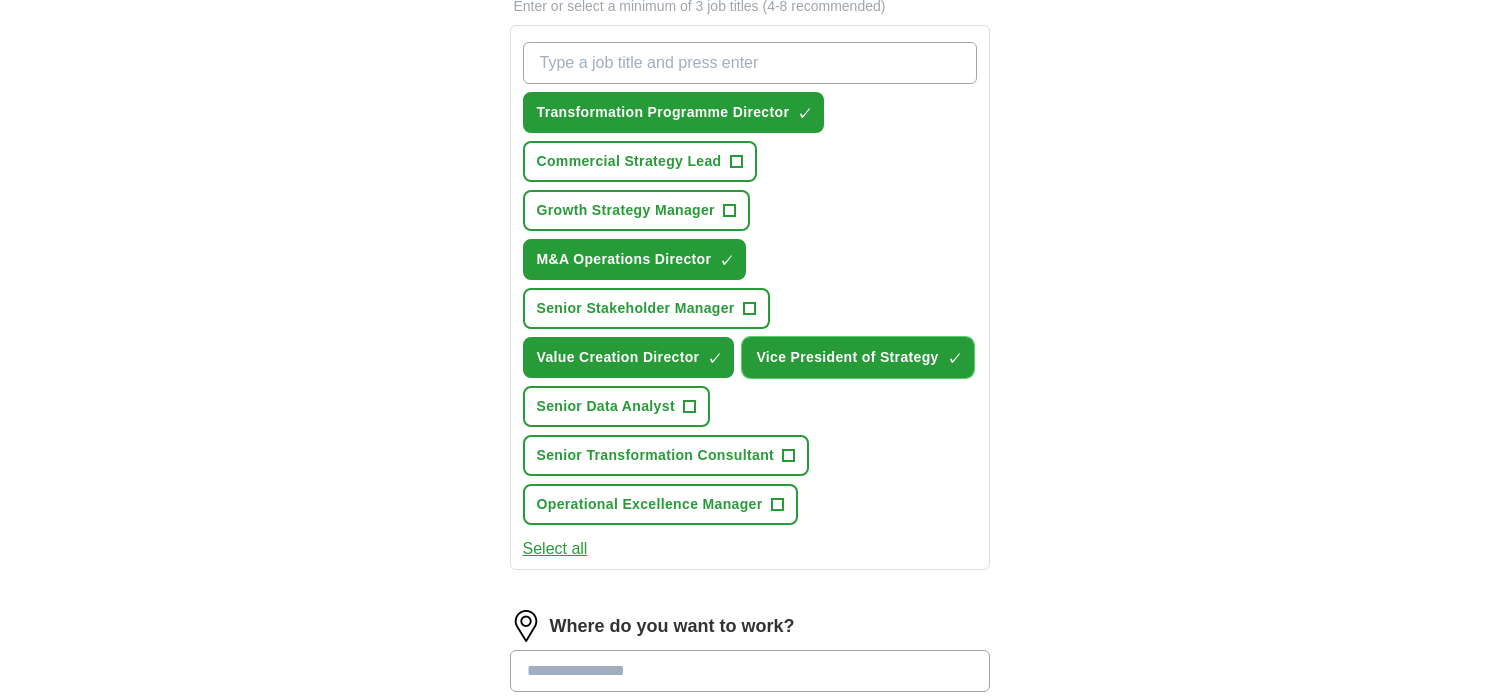scroll, scrollTop: 678, scrollLeft: 0, axis: vertical 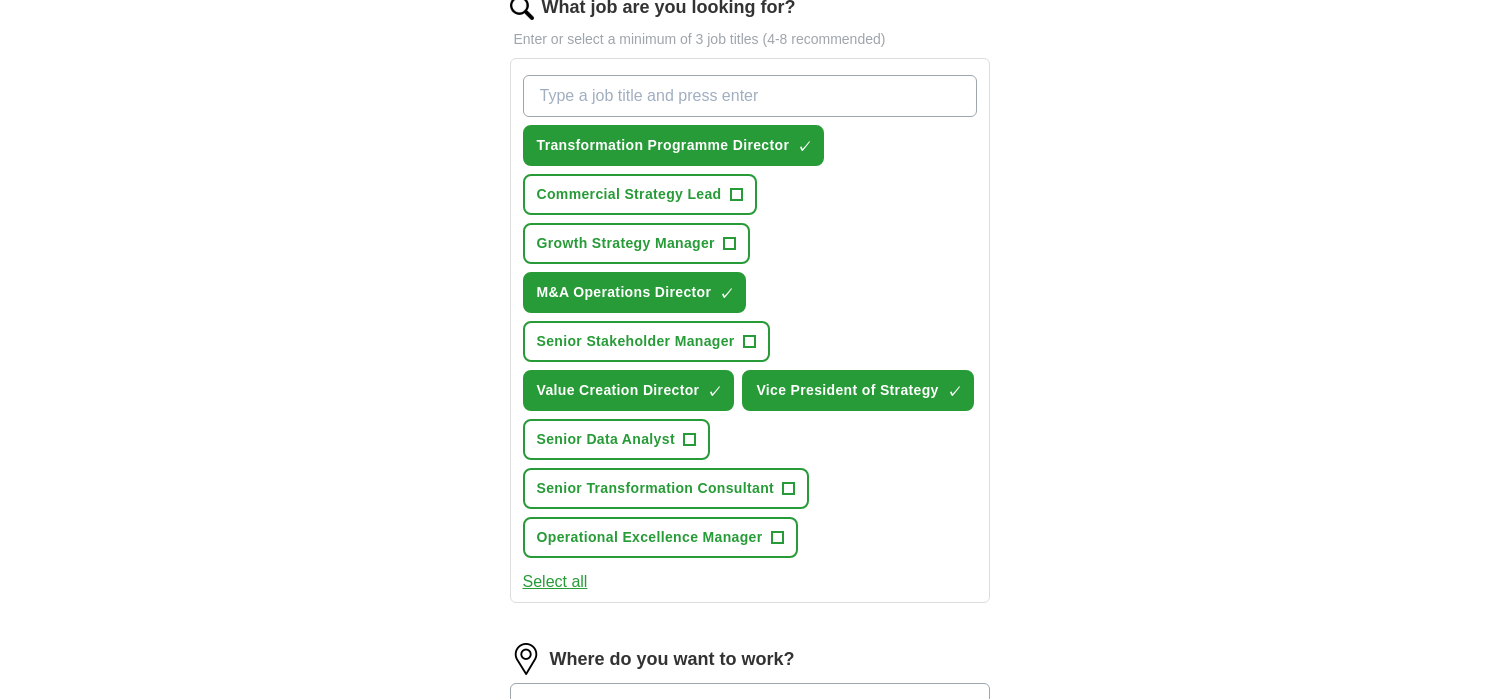 click on "What job are you looking for?" at bounding box center (750, 96) 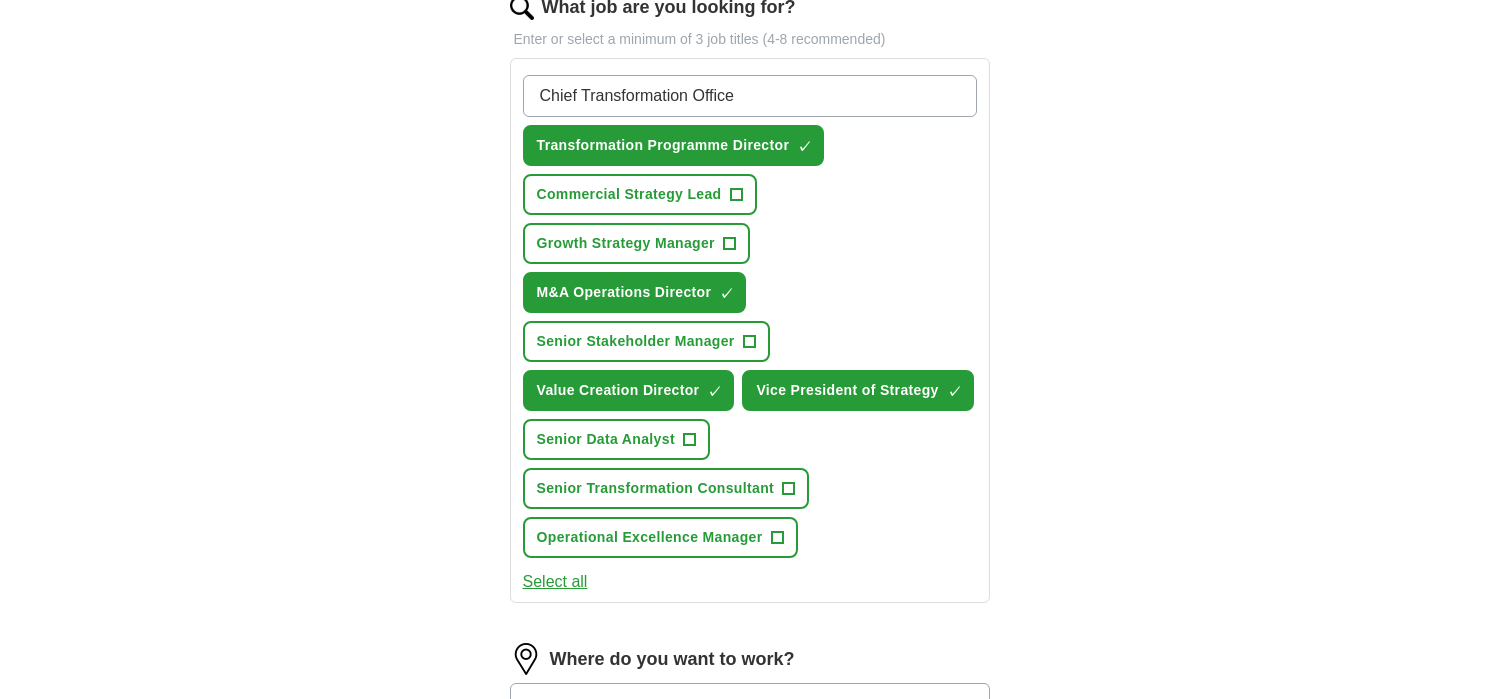 type on "Chief Transformation Officer" 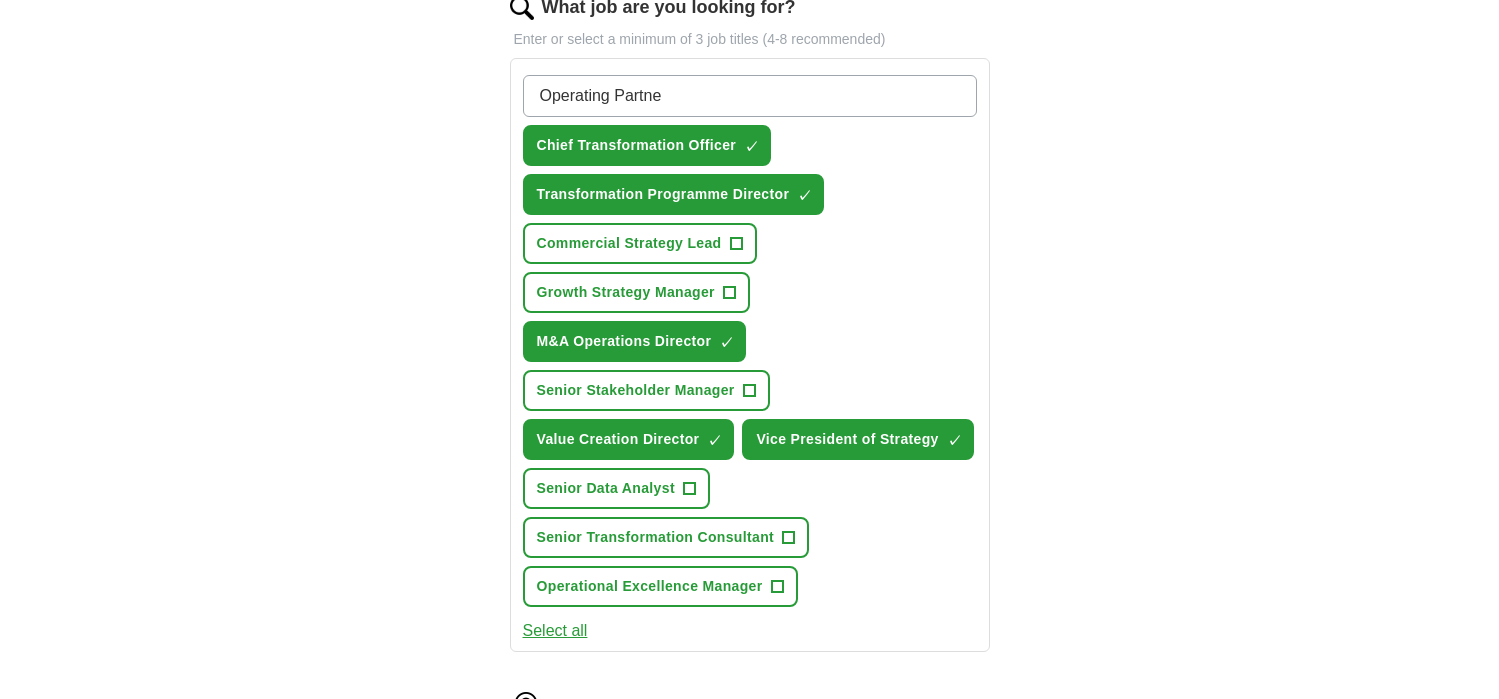 type on "Operating Partner" 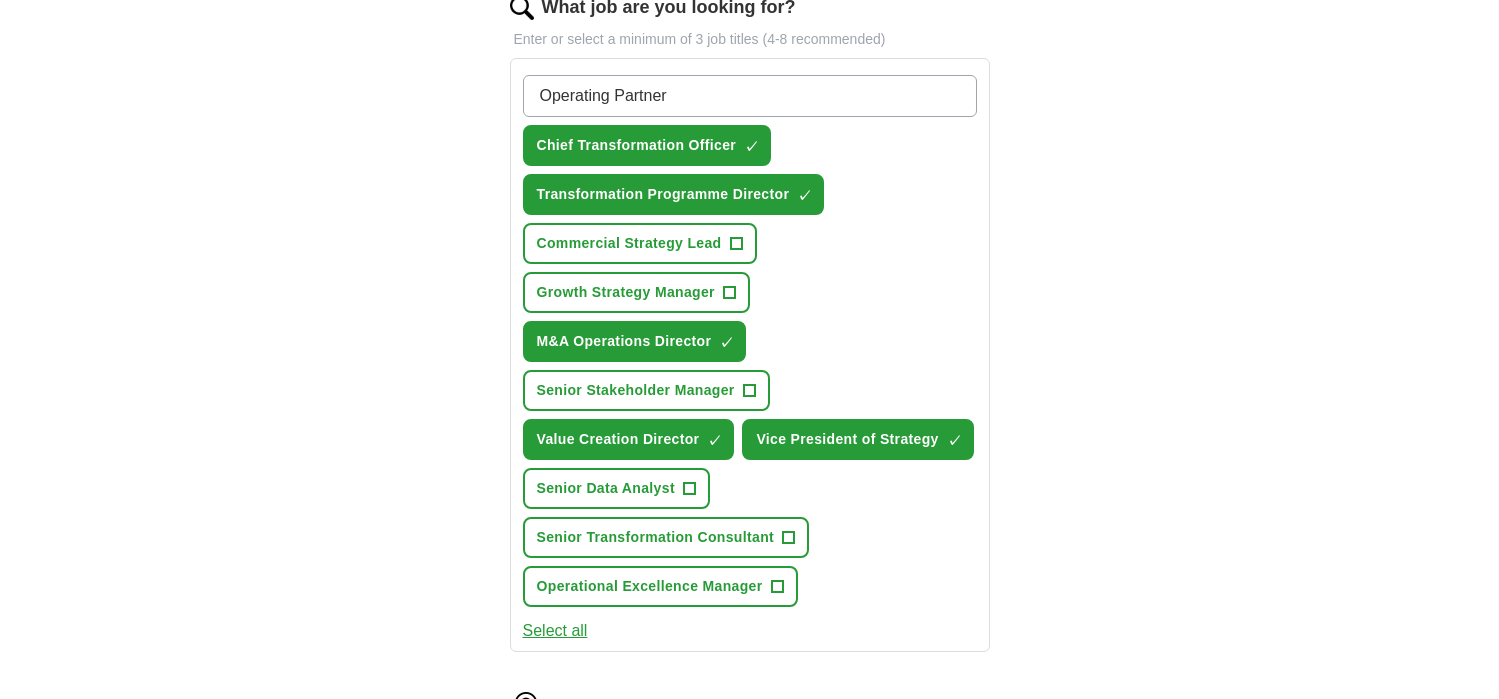 type 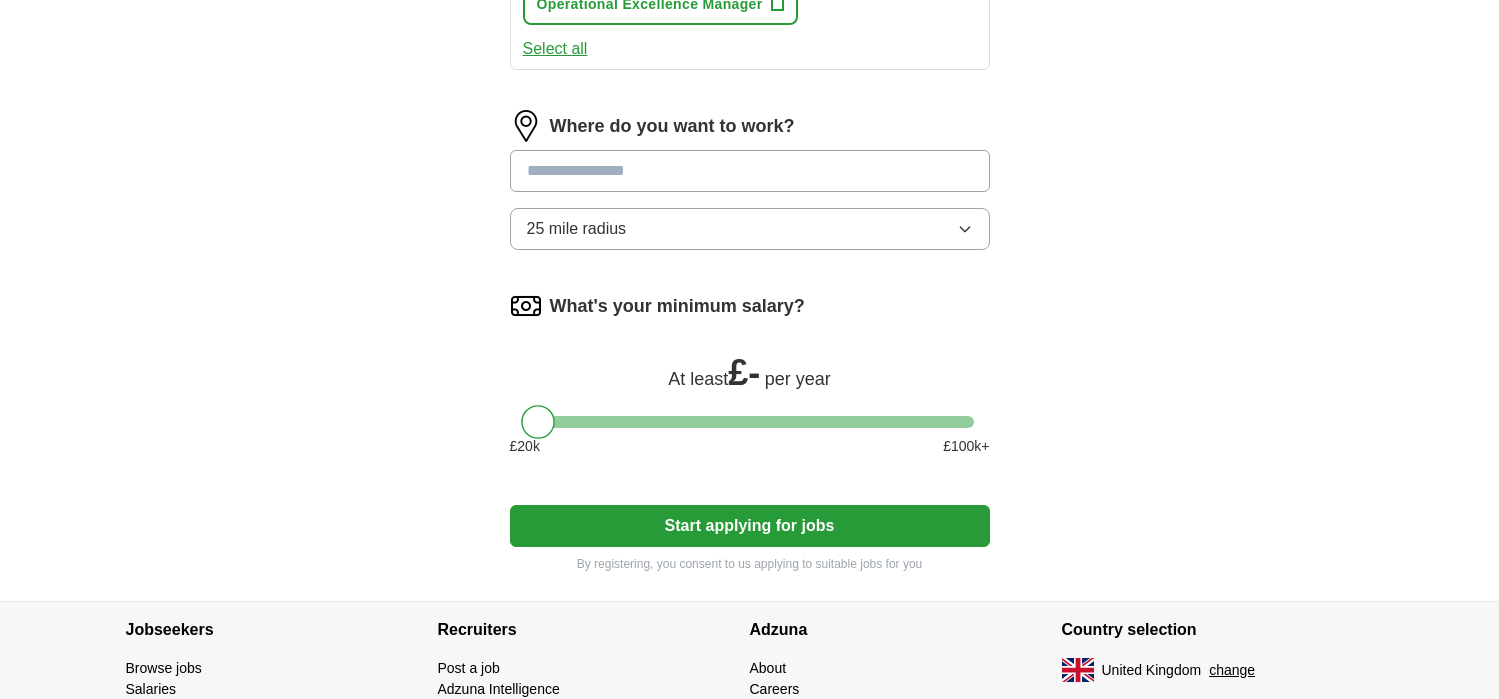 scroll, scrollTop: 1263, scrollLeft: 0, axis: vertical 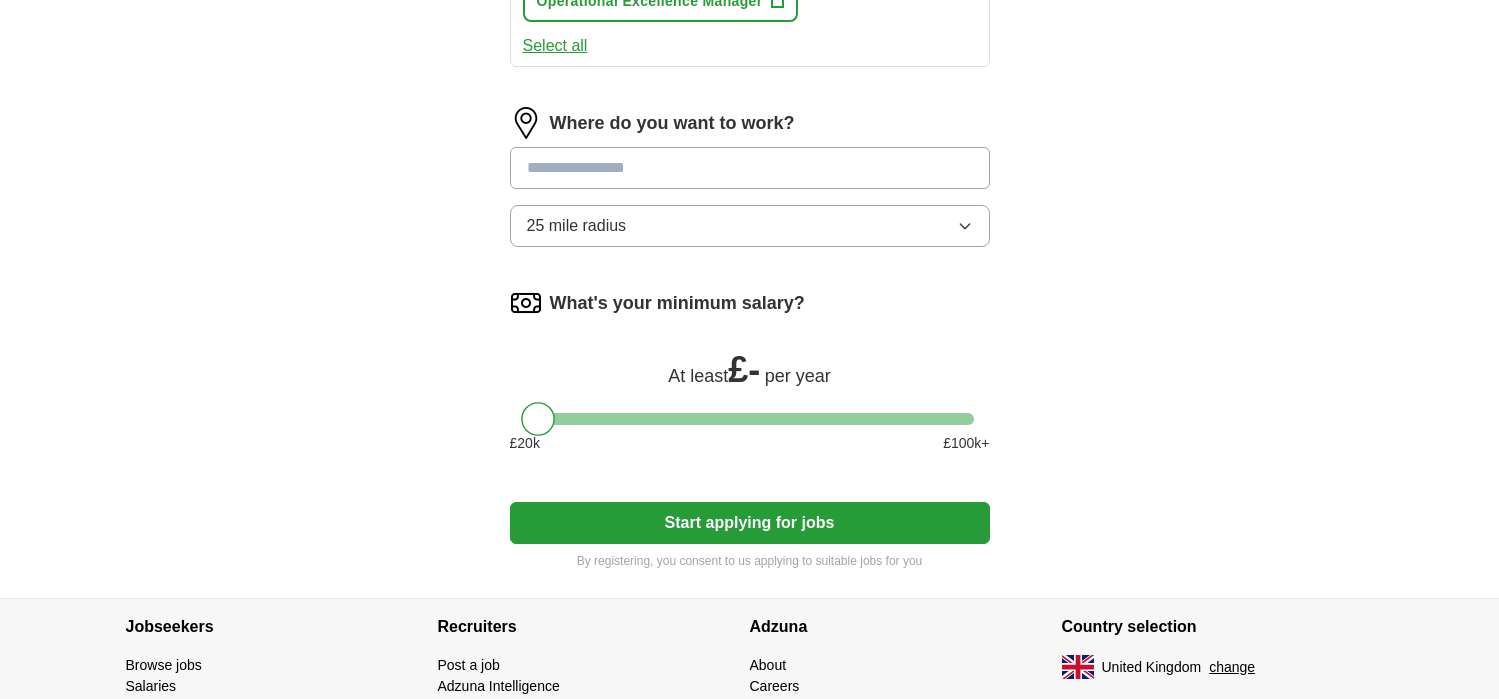 click at bounding box center (750, 168) 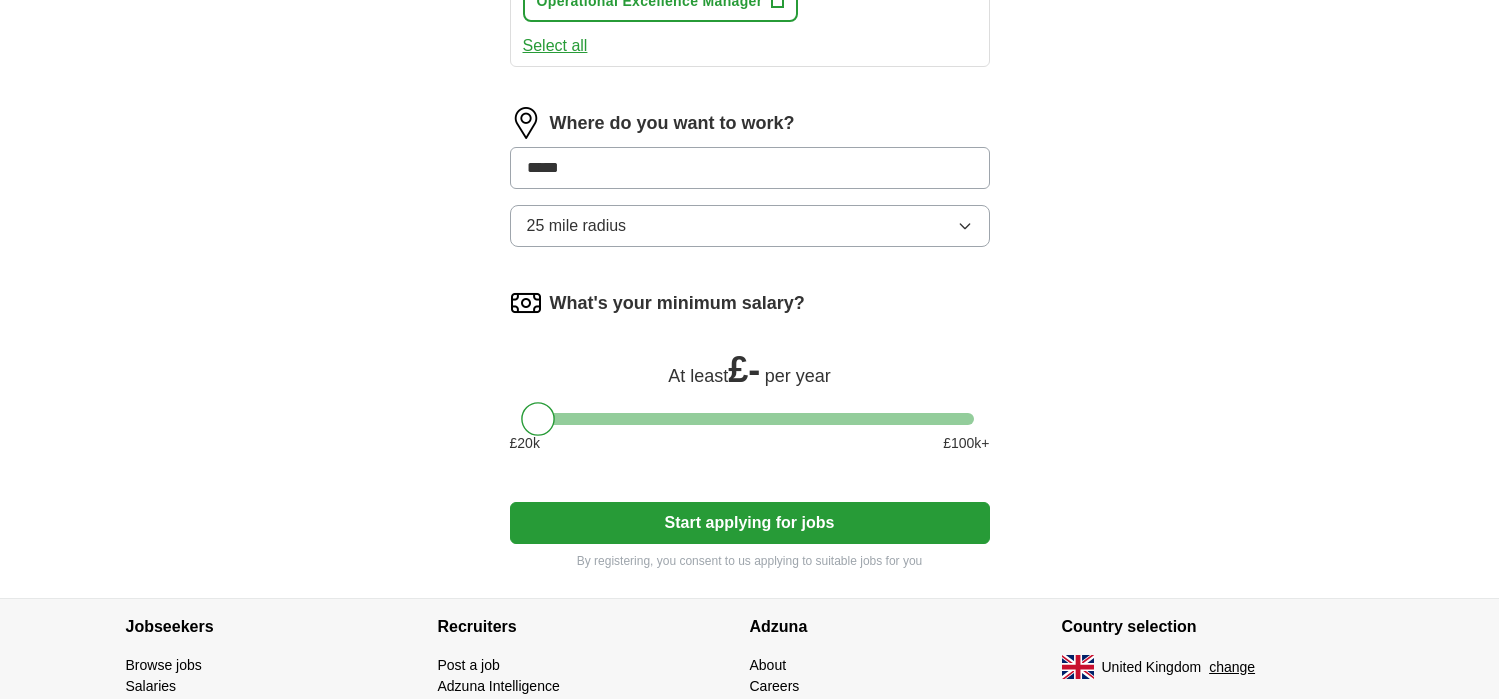 type on "******" 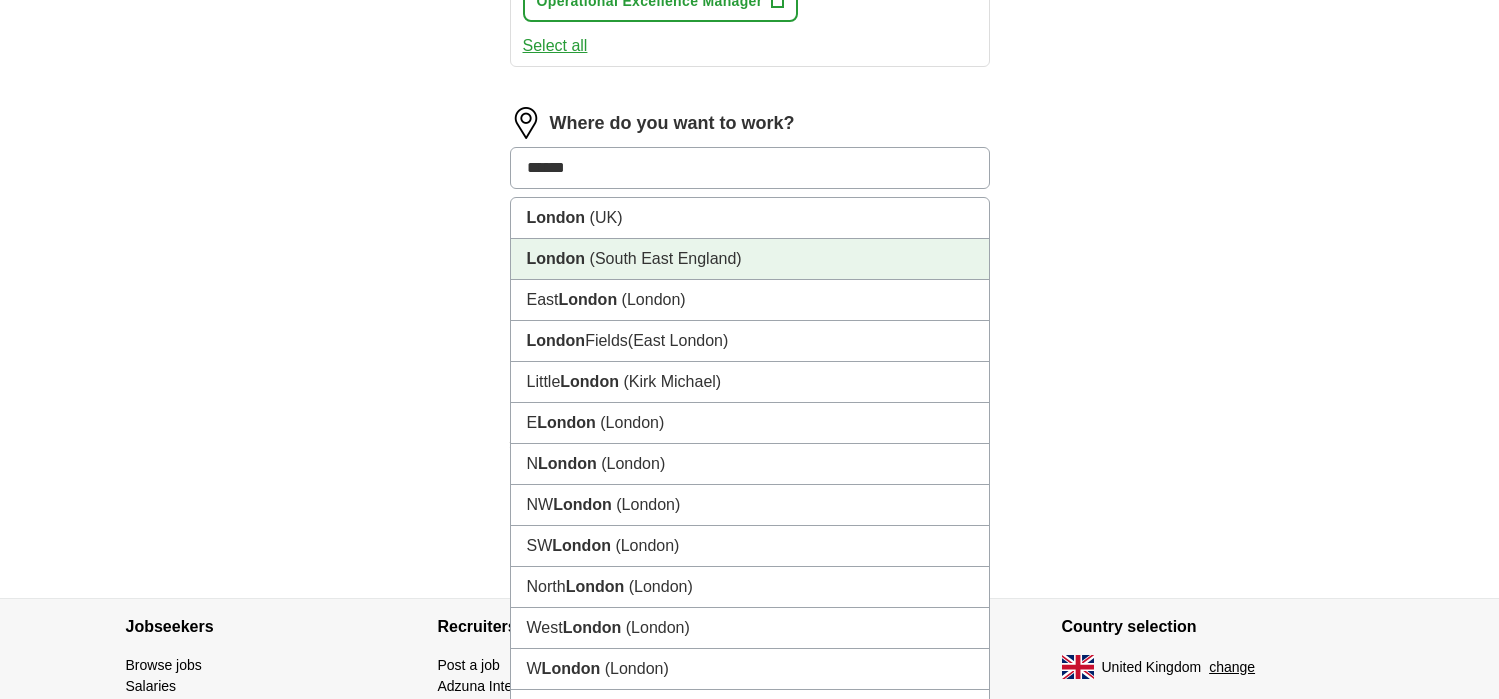 click on "[CITY]   ([REGION])" at bounding box center [750, 259] 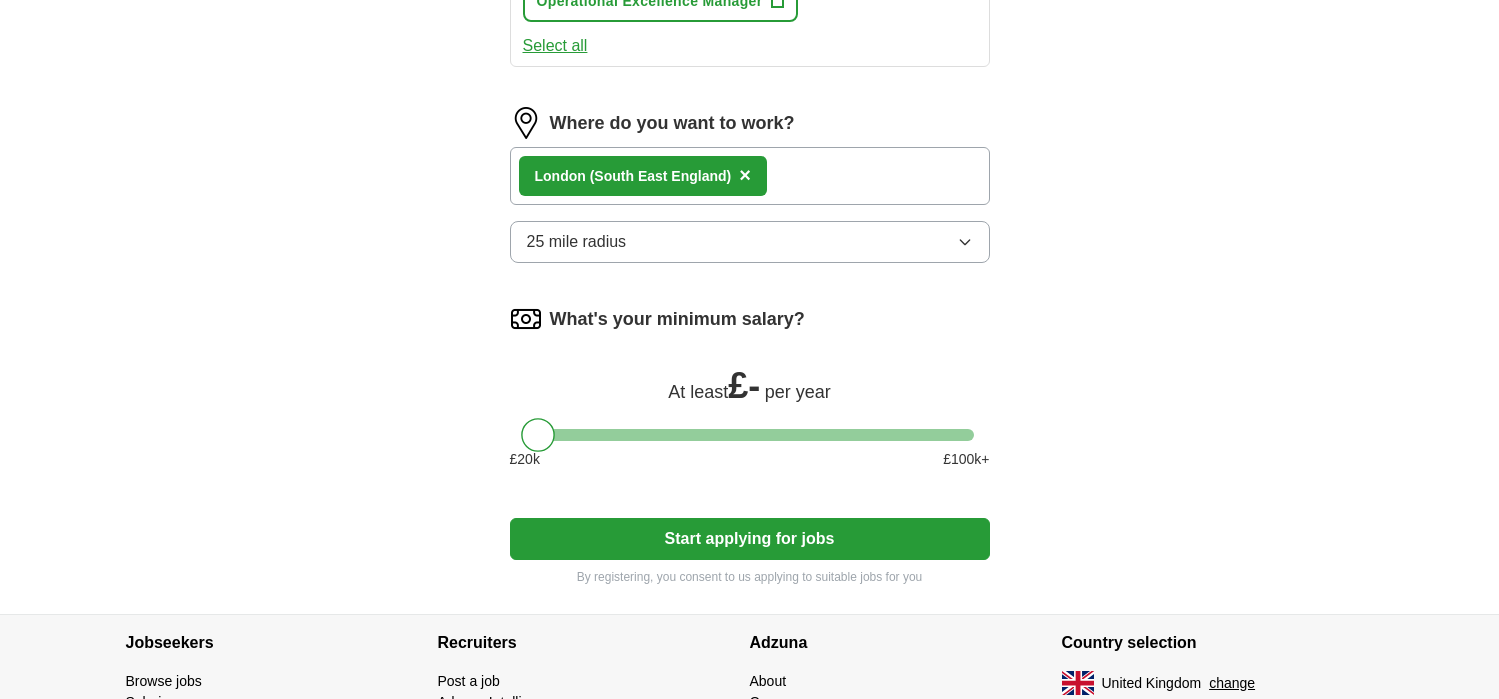 click on "×" at bounding box center (745, 175) 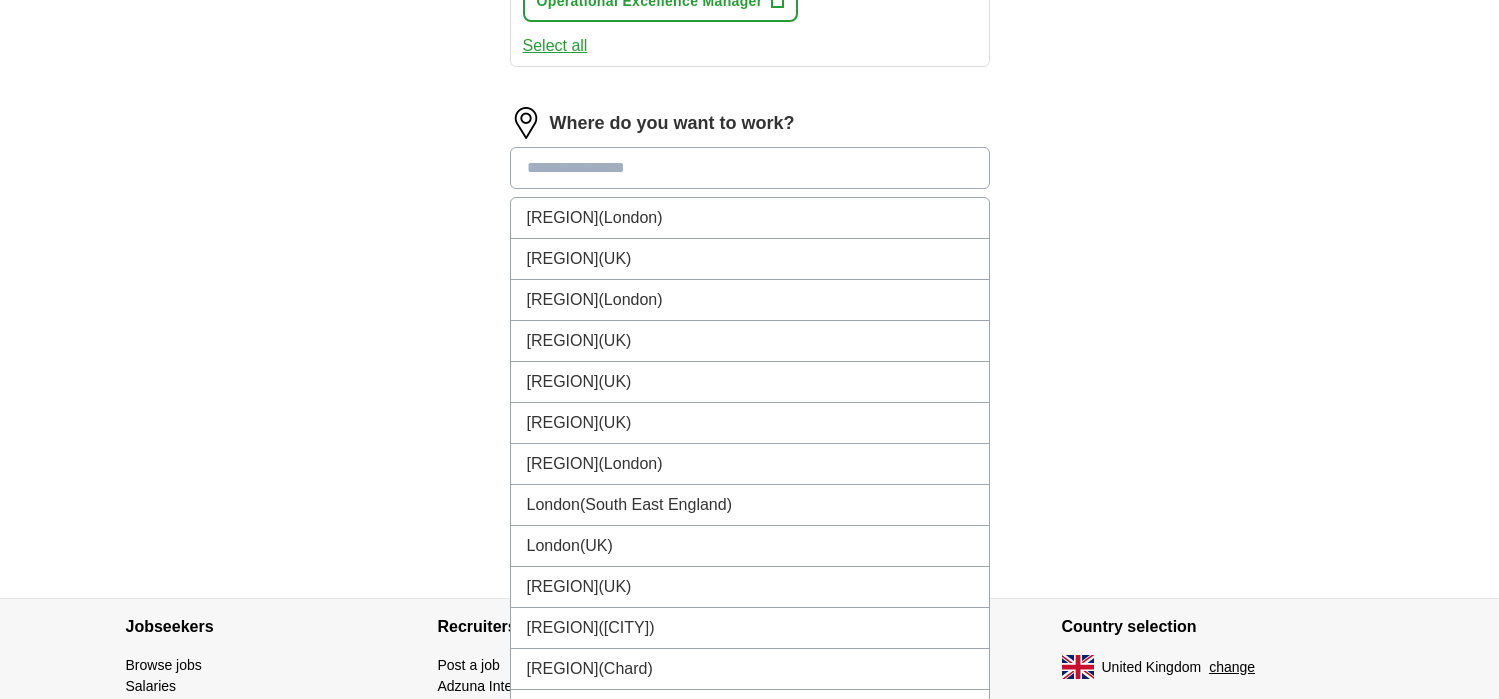 click at bounding box center [750, 168] 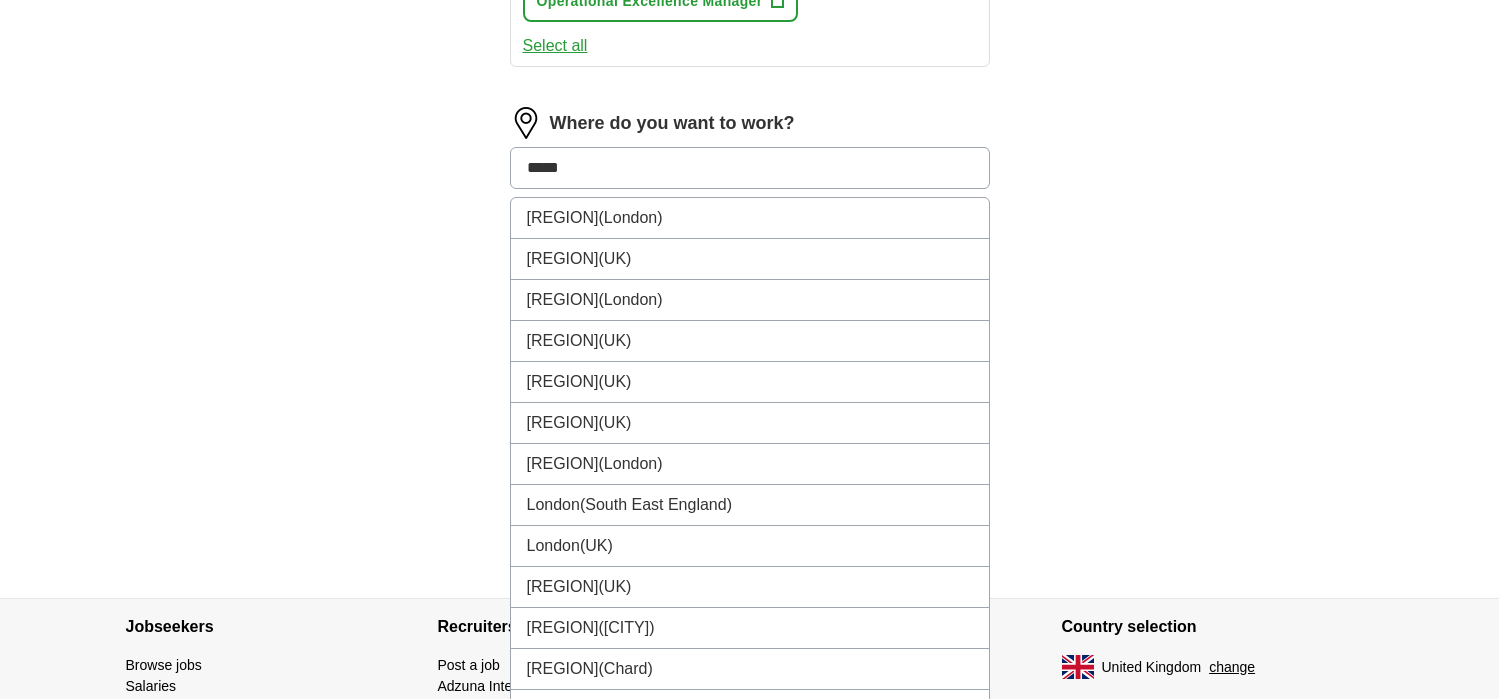 type on "******" 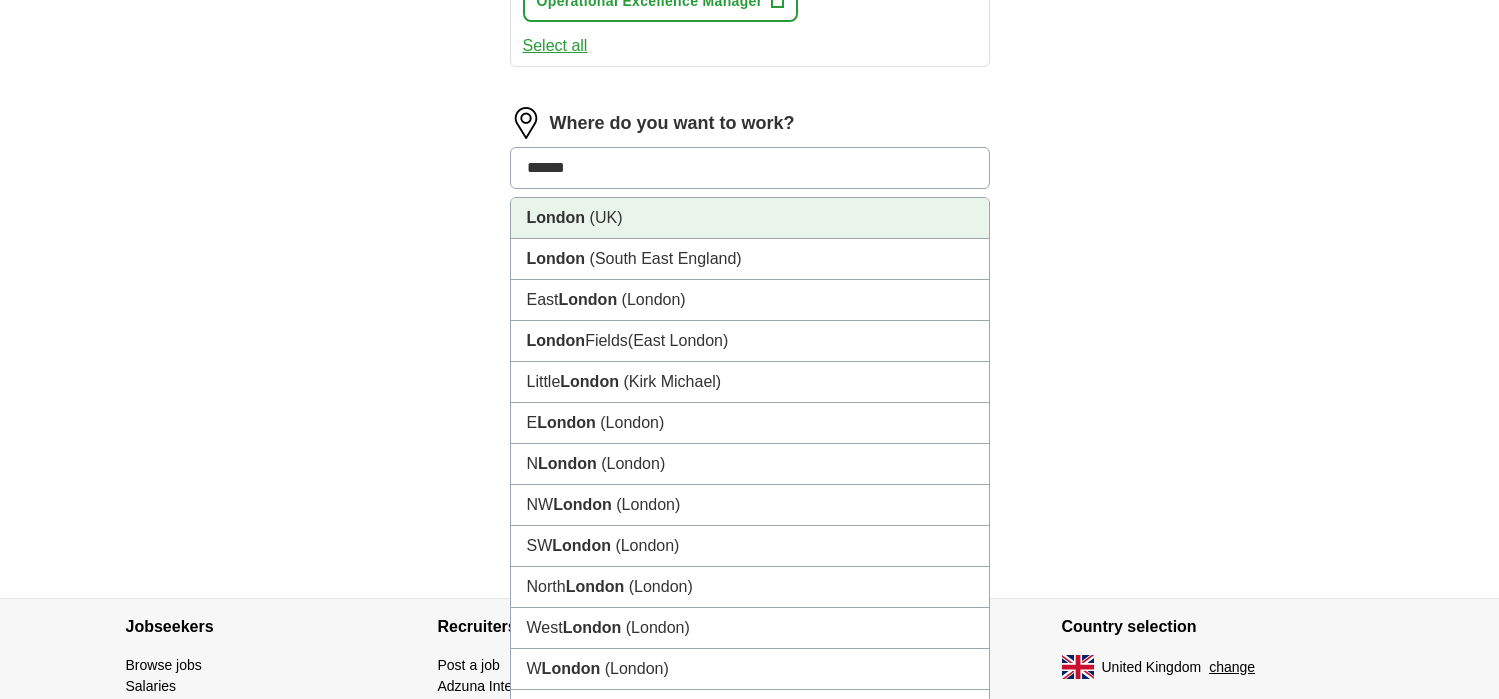 click on "London" at bounding box center [556, 217] 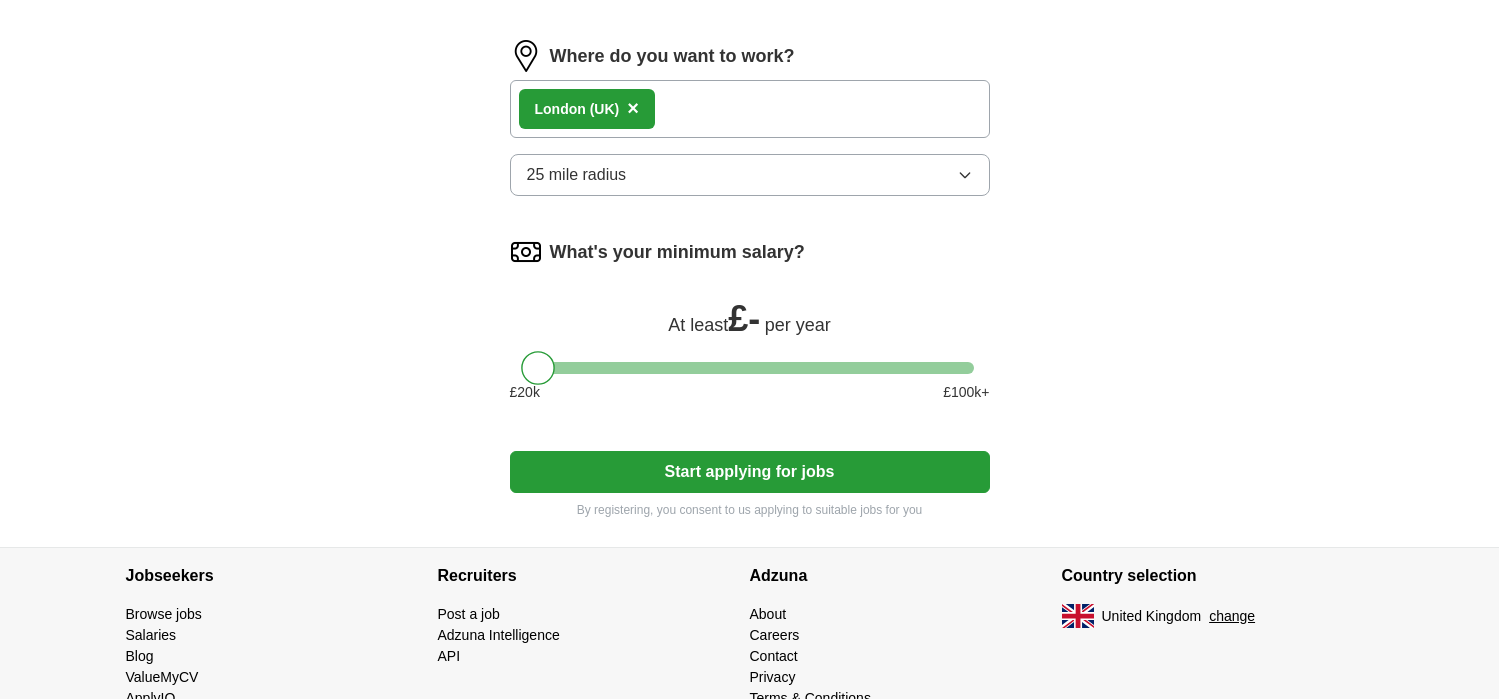 scroll, scrollTop: 1347, scrollLeft: 0, axis: vertical 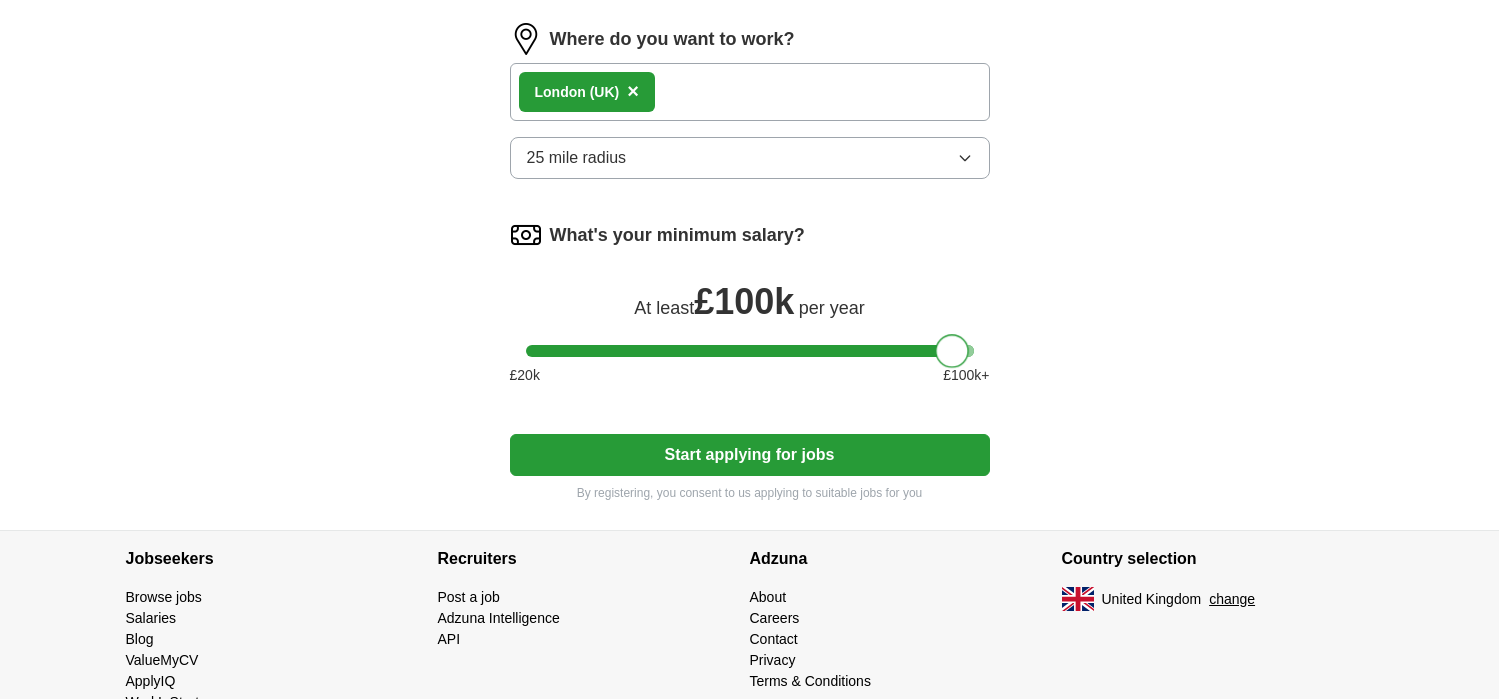 drag, startPoint x: 533, startPoint y: 352, endPoint x: 945, endPoint y: 352, distance: 412 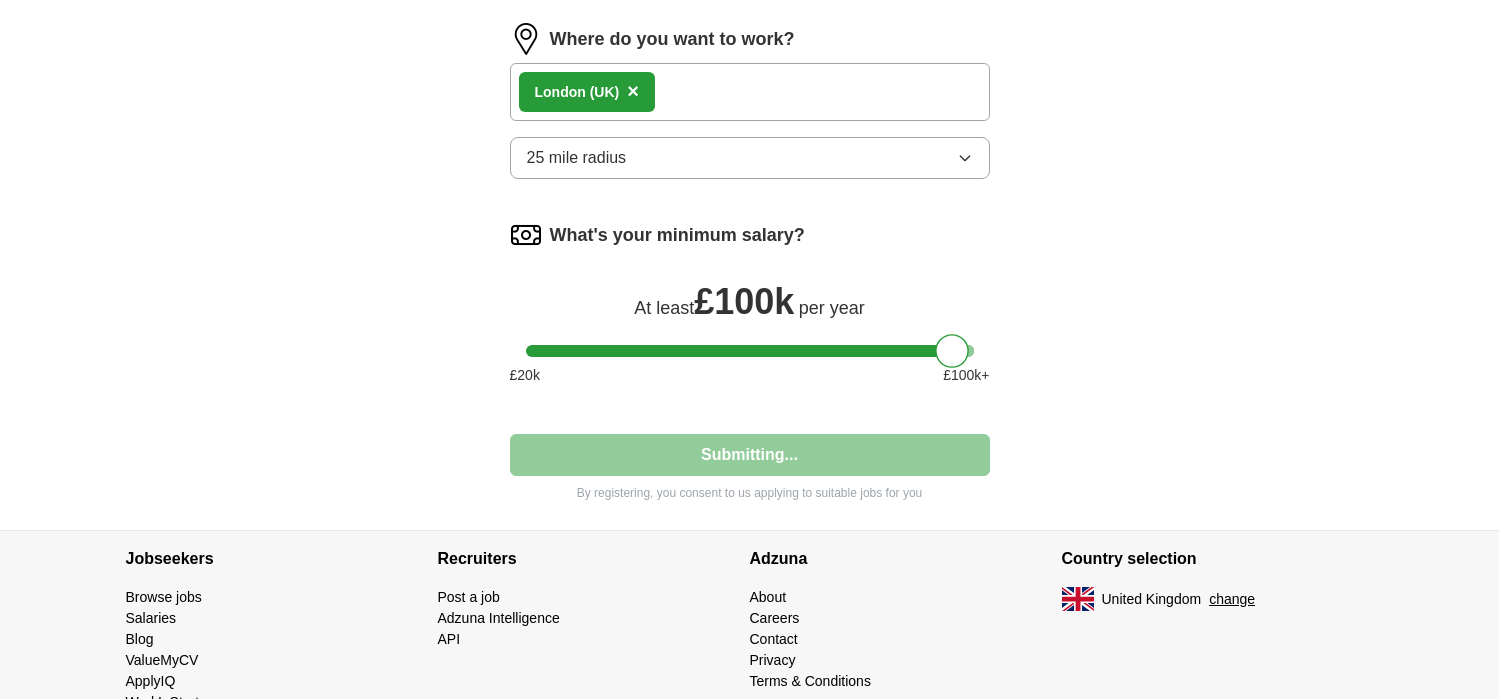 select on "**" 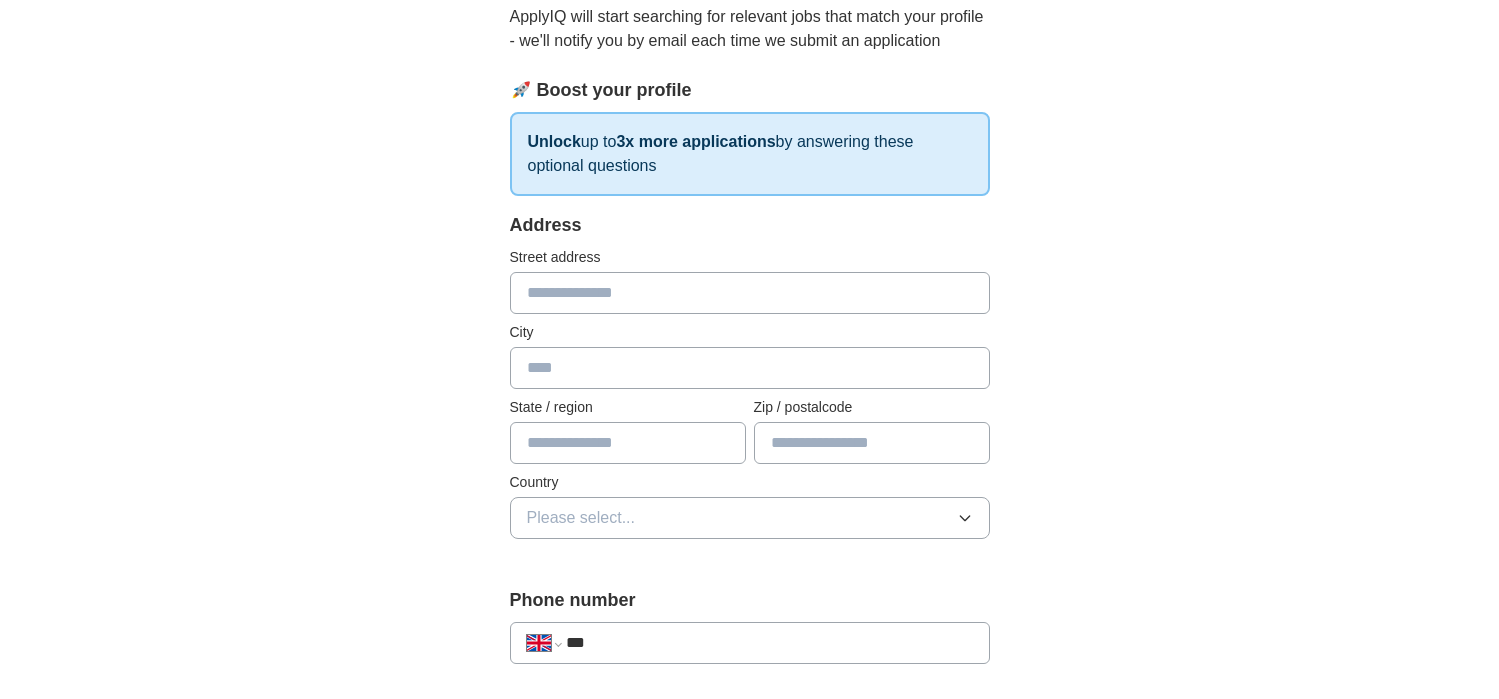 scroll, scrollTop: 280, scrollLeft: 0, axis: vertical 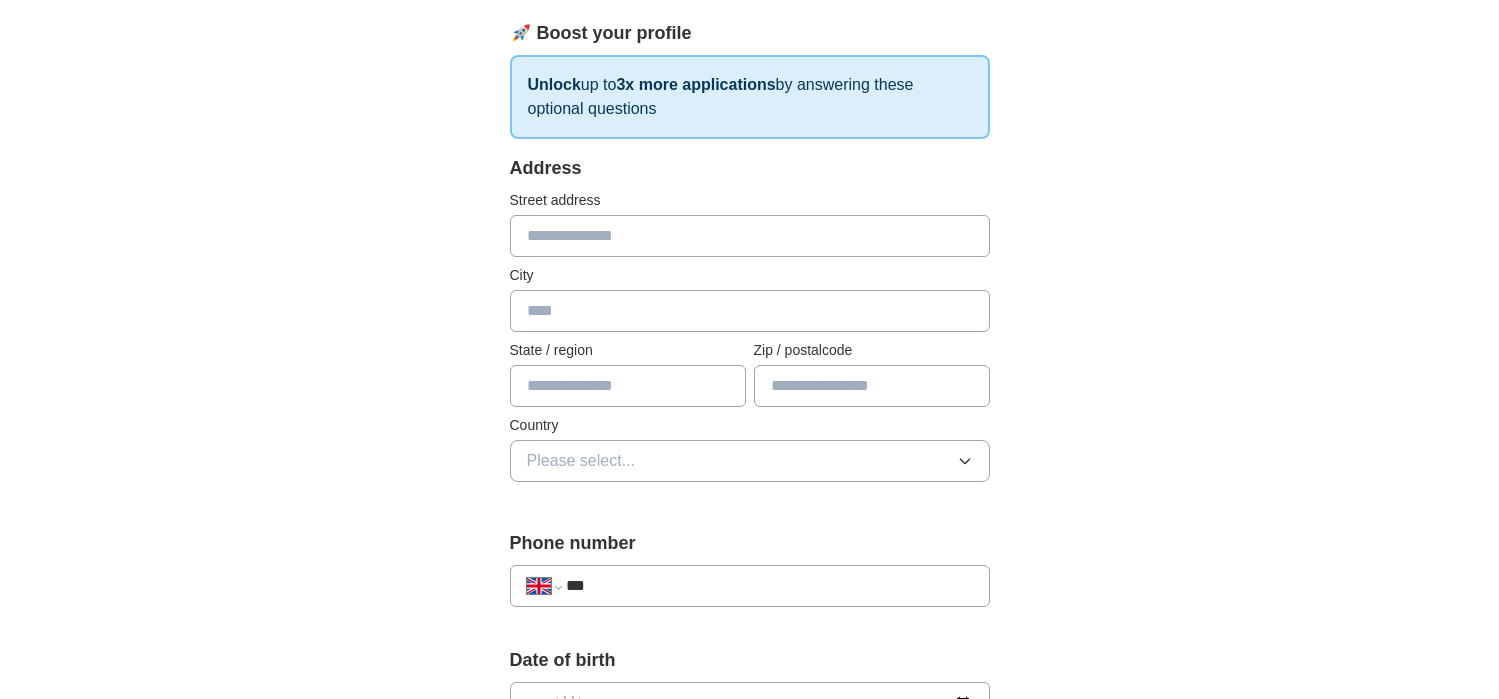 click at bounding box center [750, 236] 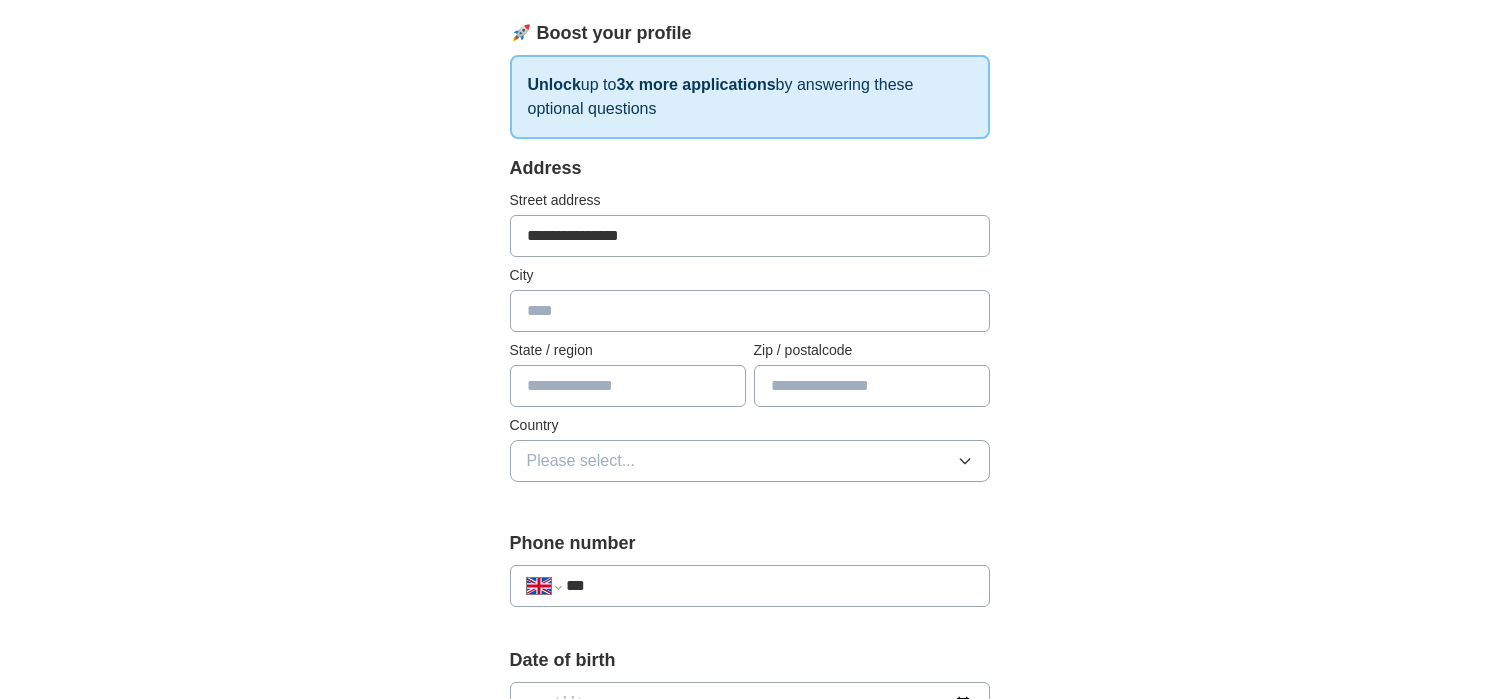 type on "******" 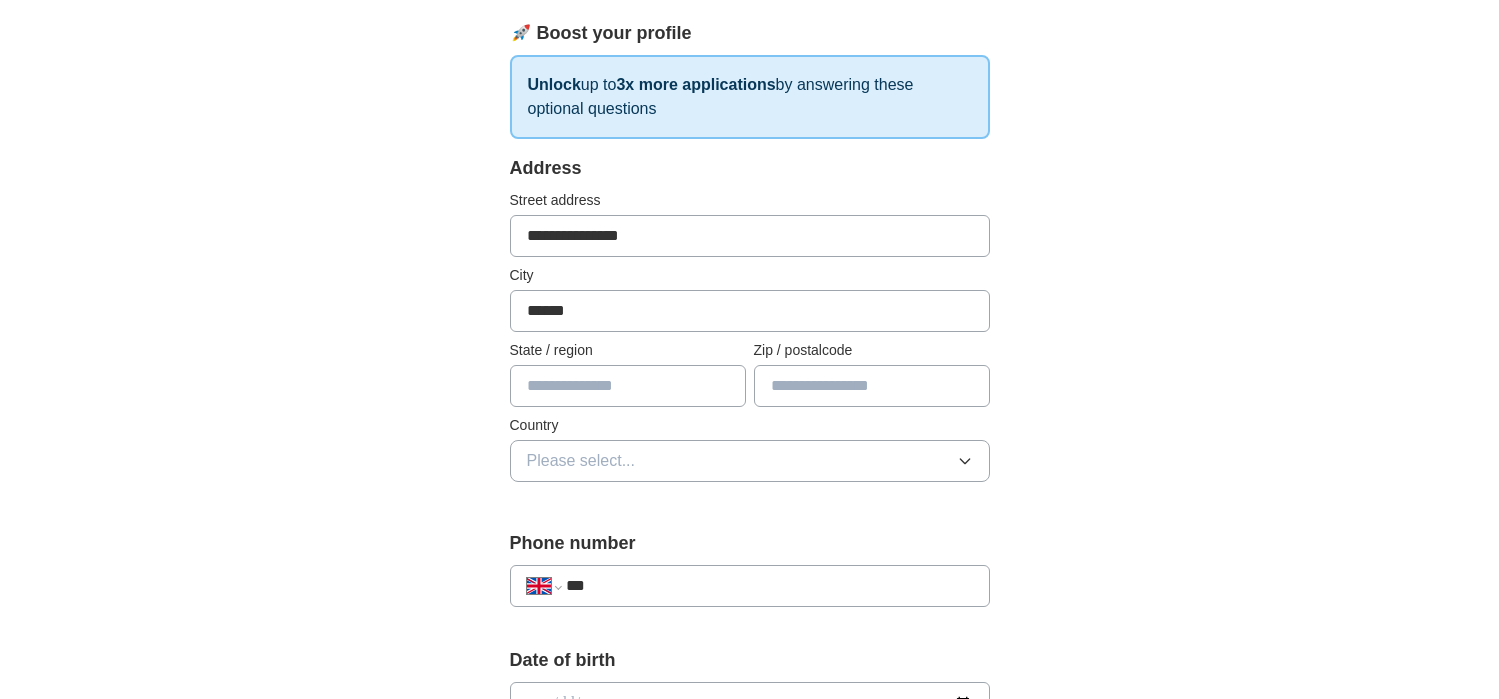 type on "********" 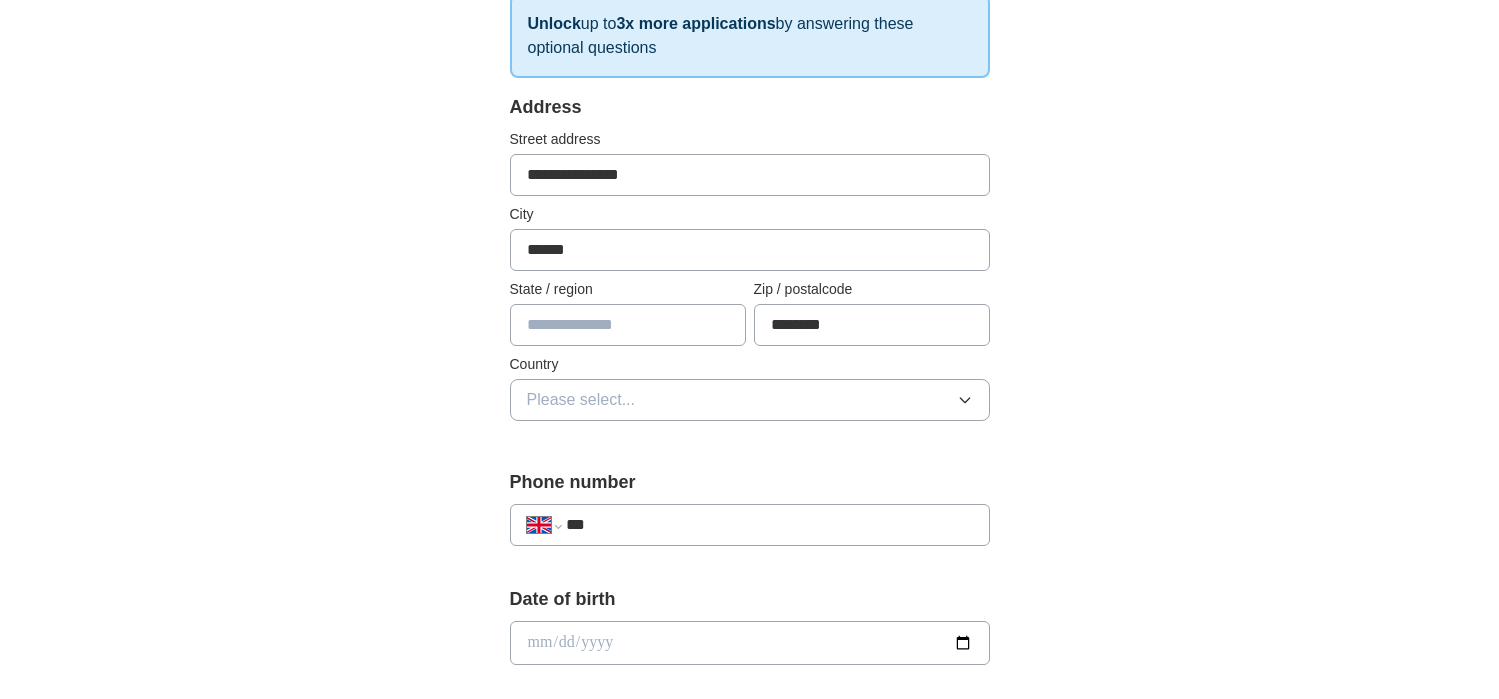scroll, scrollTop: 390, scrollLeft: 0, axis: vertical 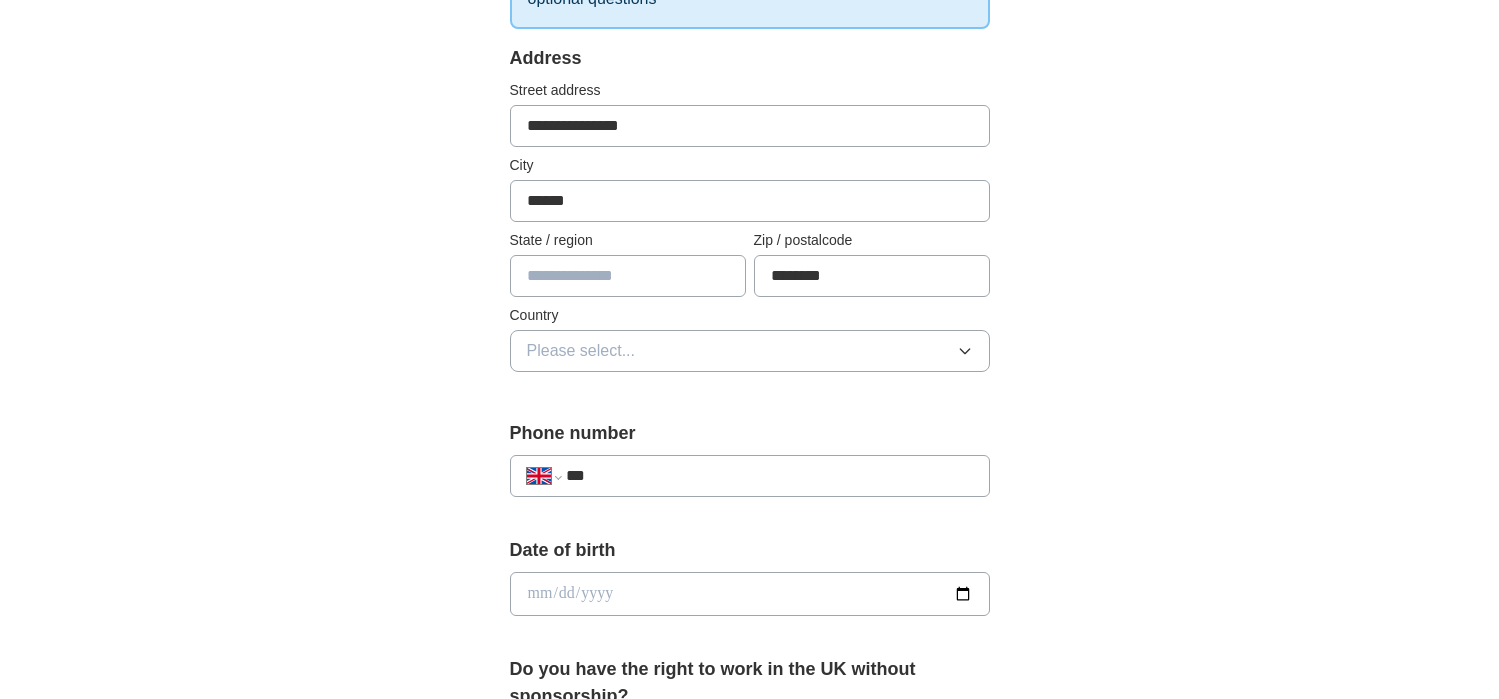 click at bounding box center (628, 276) 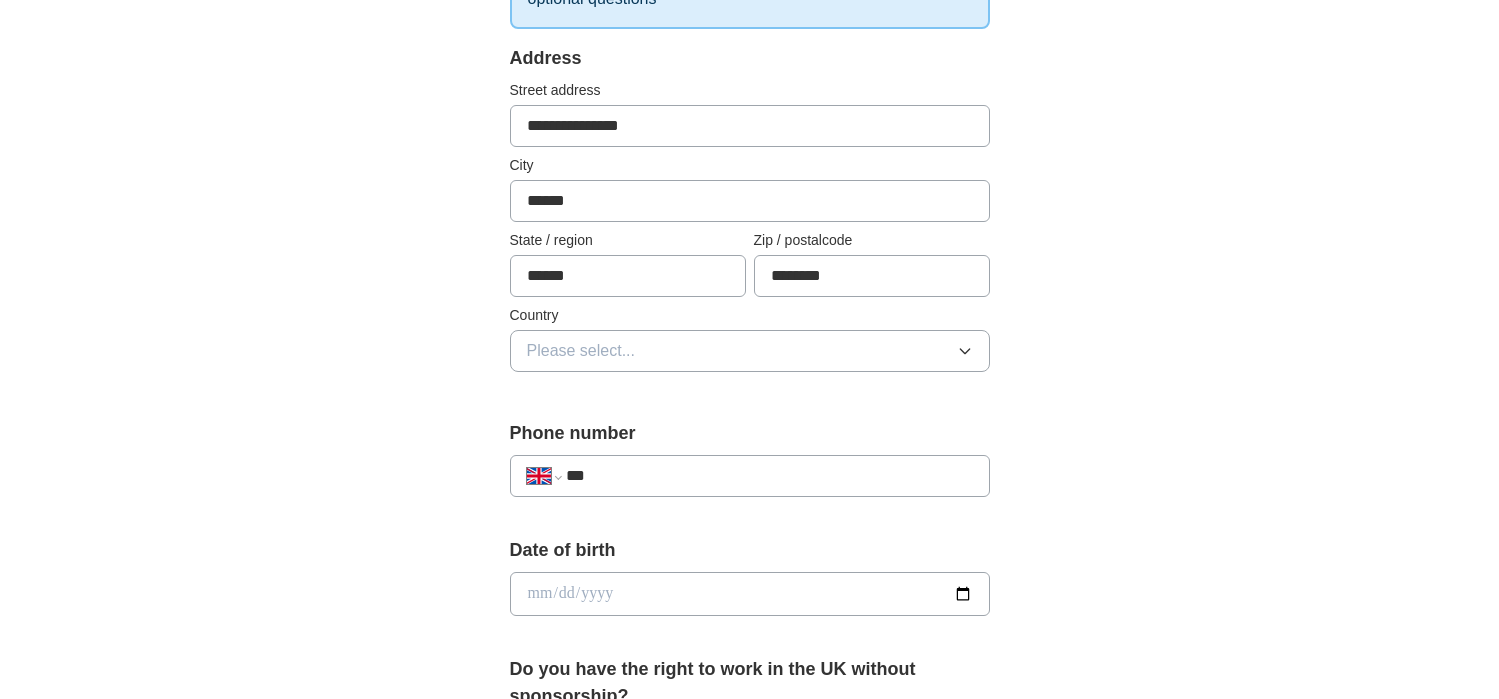 type on "******" 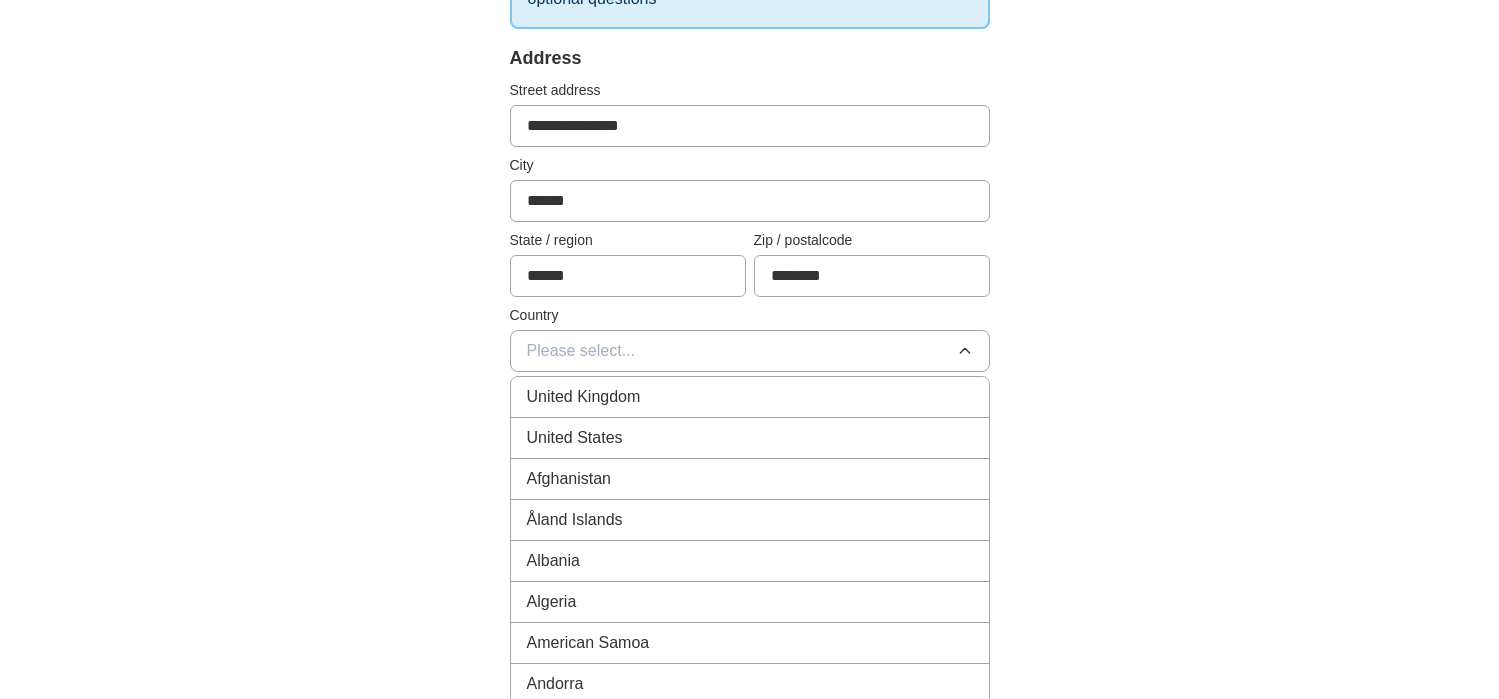 click on "United Kingdom" at bounding box center [750, 397] 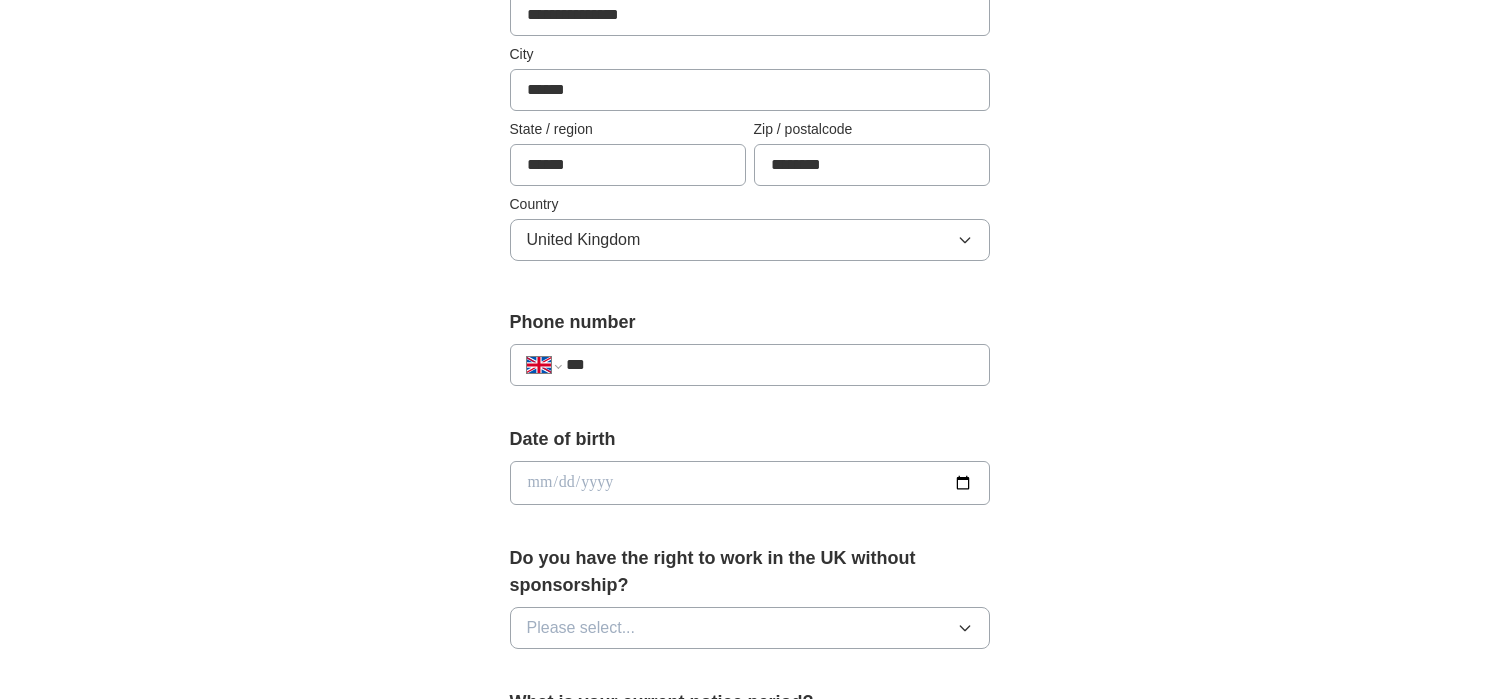 scroll, scrollTop: 527, scrollLeft: 0, axis: vertical 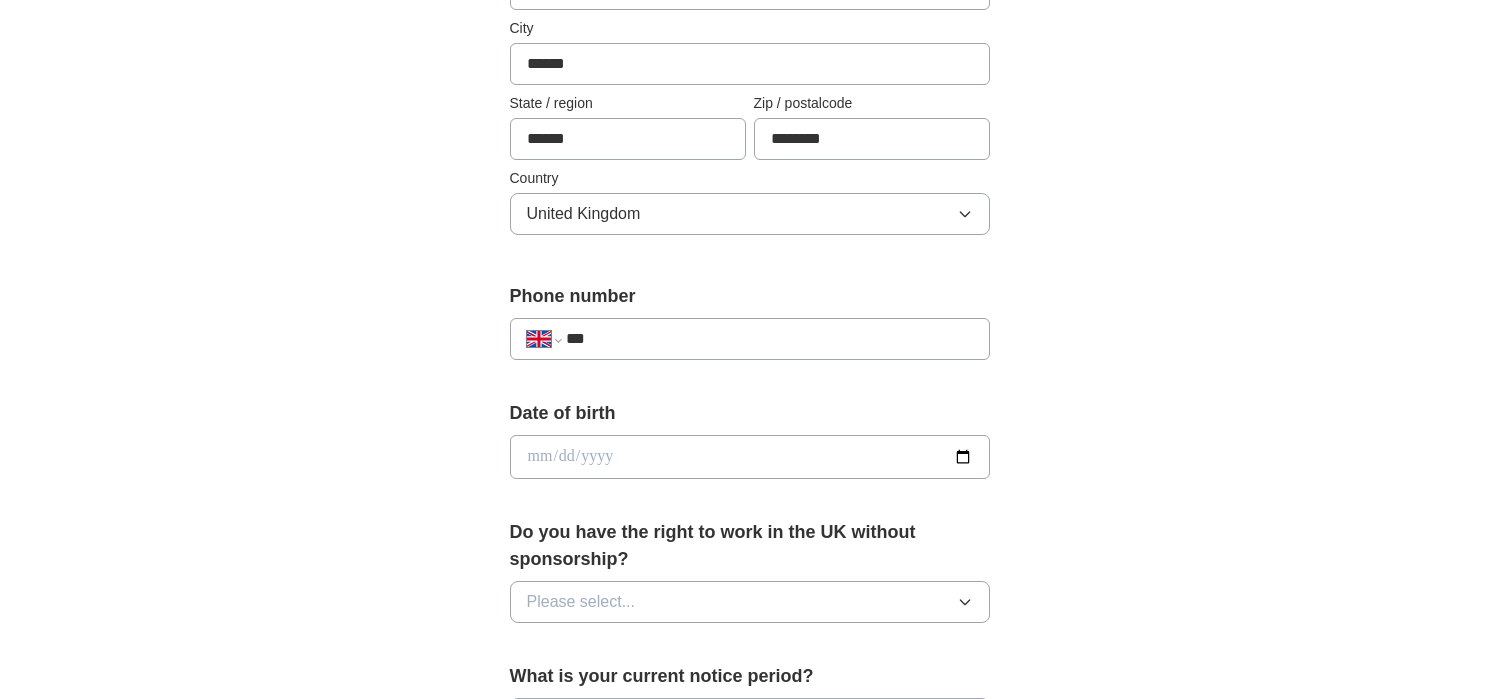 click on "**********" at bounding box center [750, 339] 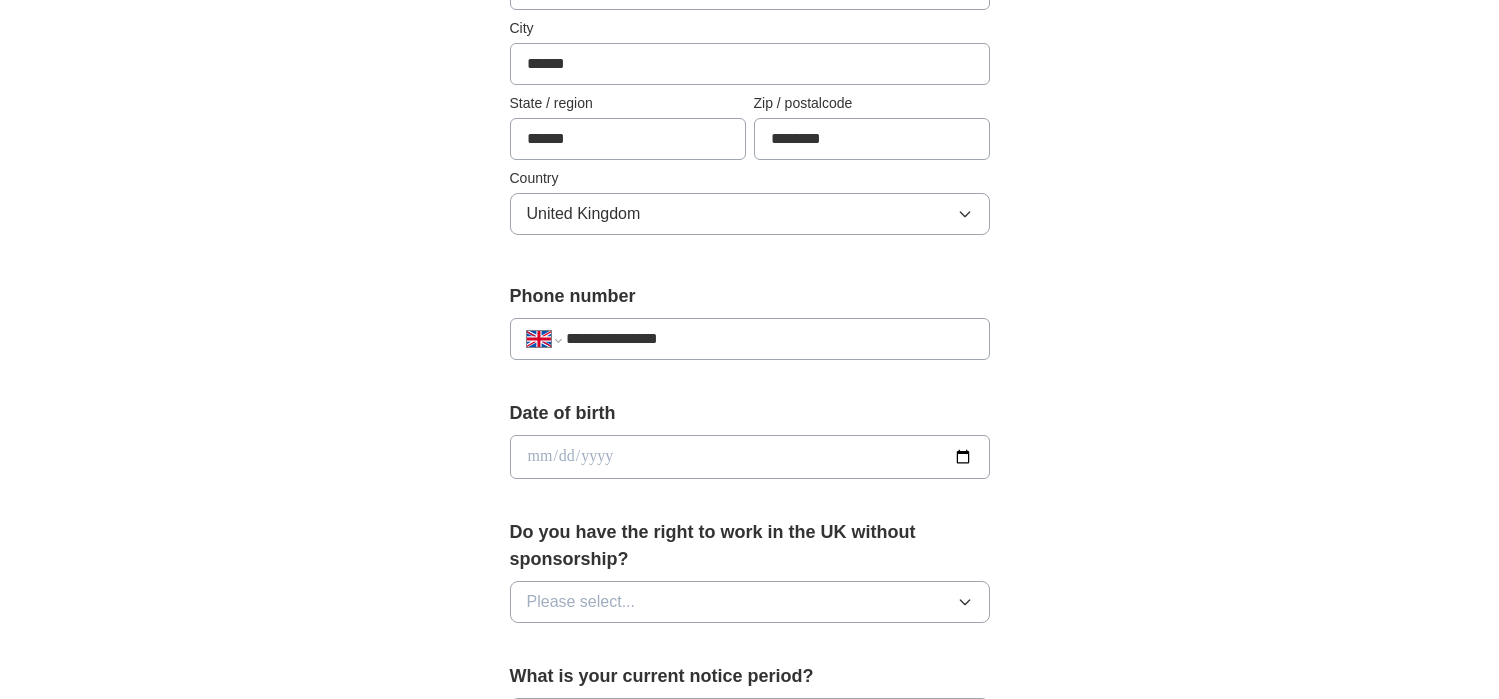 type on "**********" 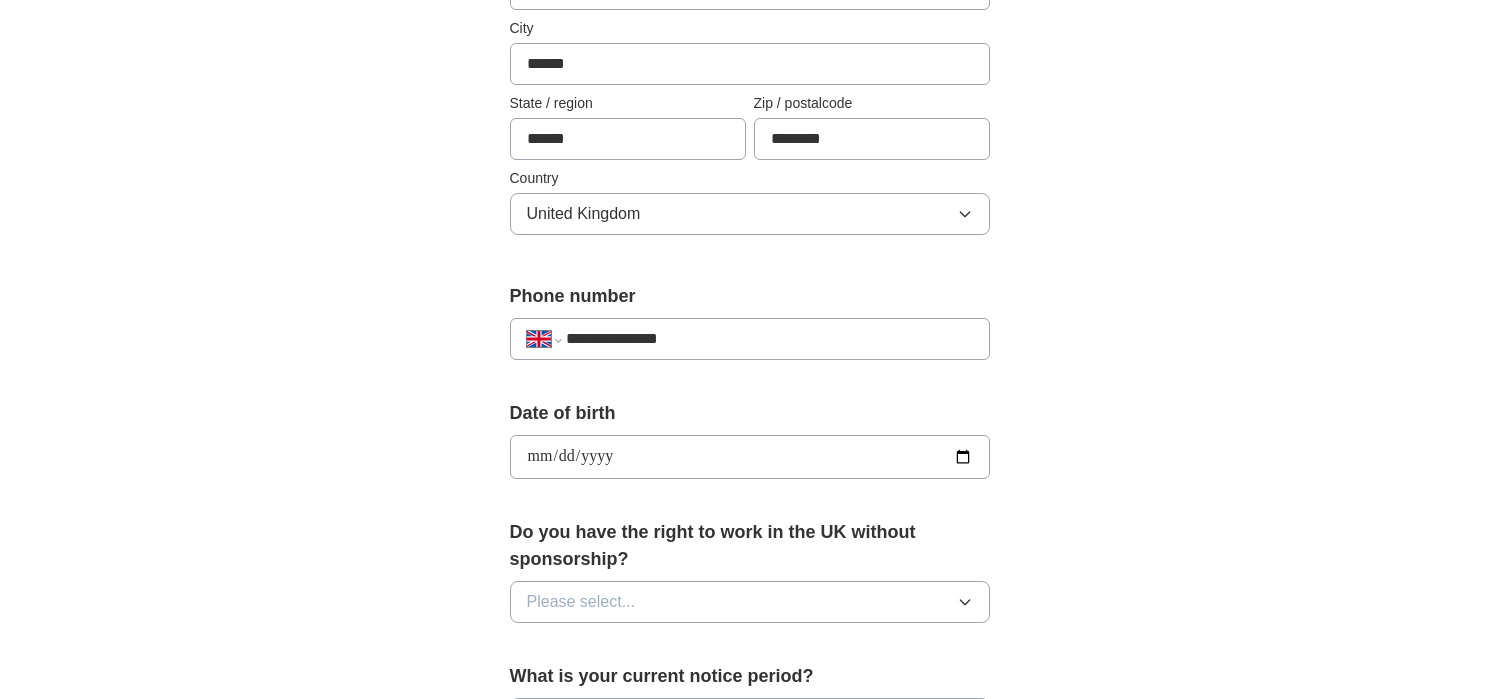 type on "**********" 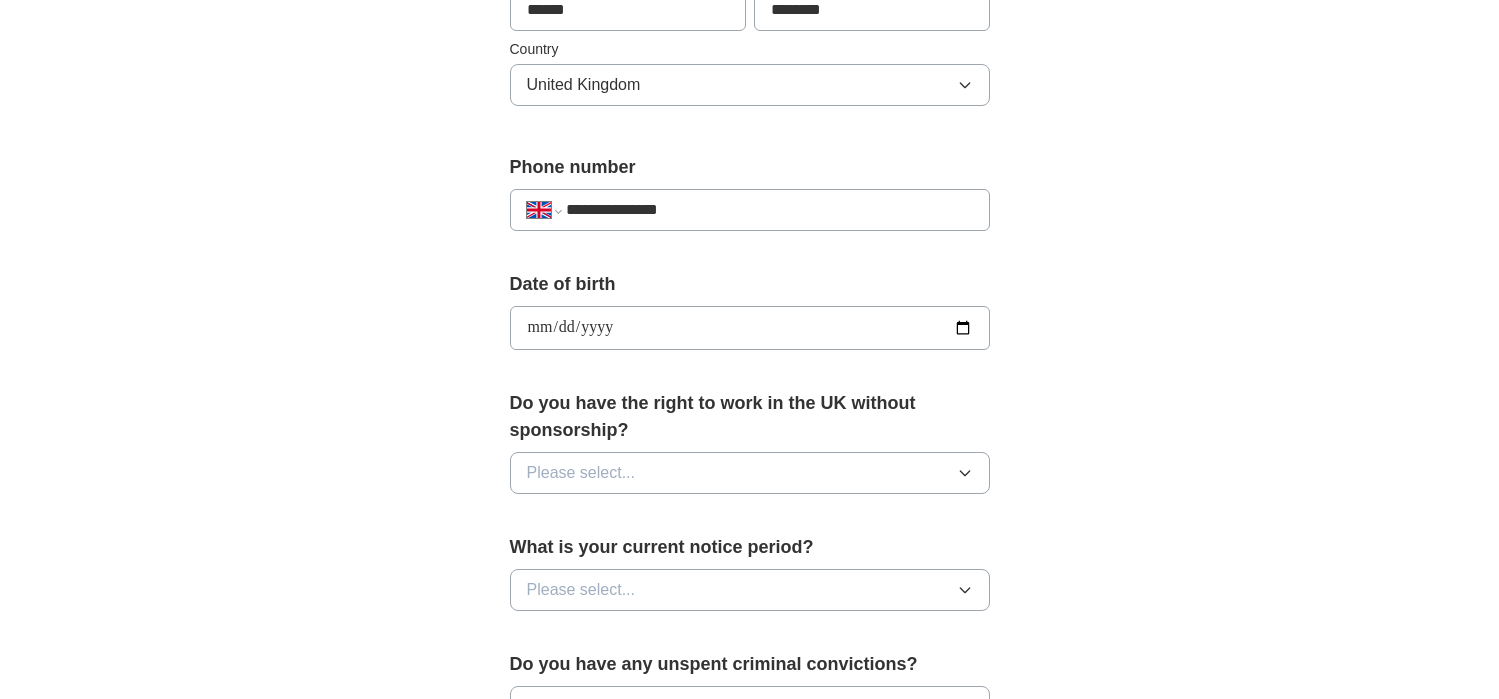 scroll, scrollTop: 706, scrollLeft: 0, axis: vertical 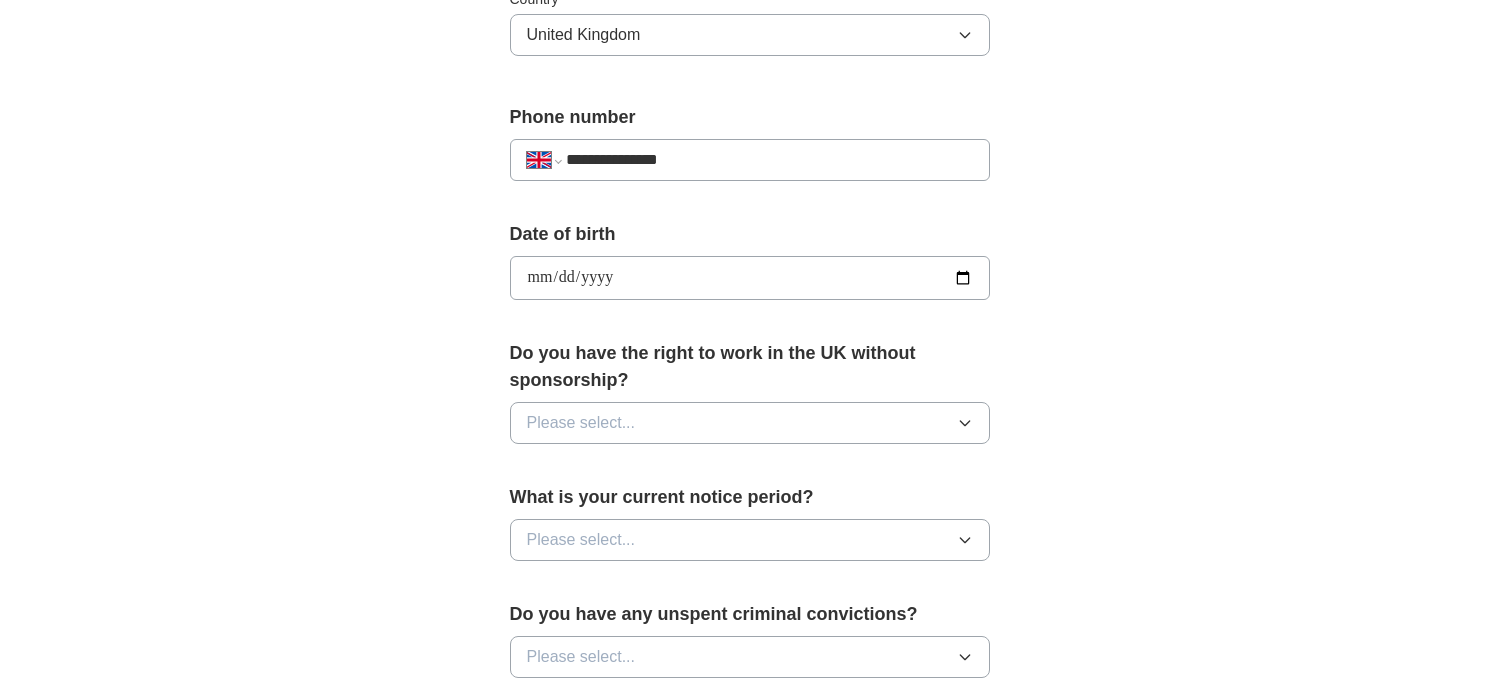 click on "Please select..." at bounding box center (581, 423) 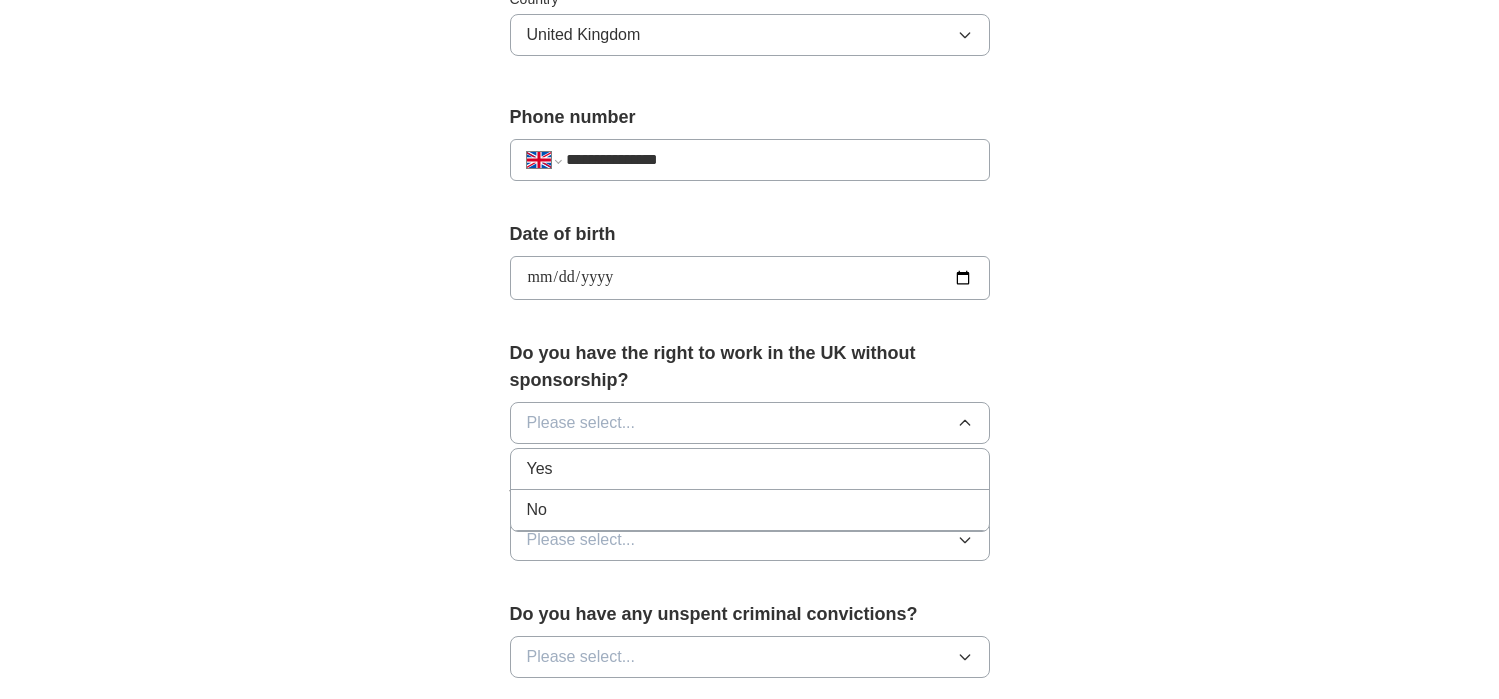 click on "Yes" at bounding box center [750, 469] 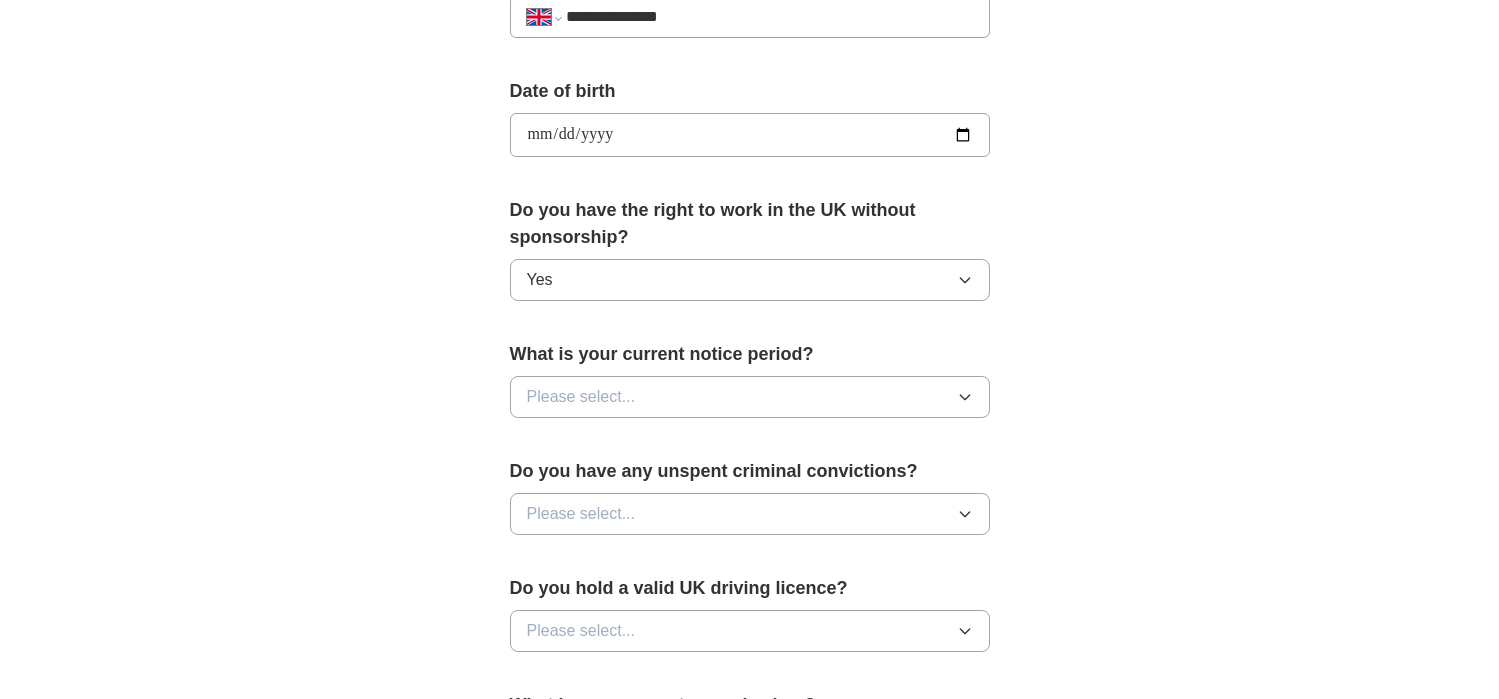 scroll, scrollTop: 865, scrollLeft: 0, axis: vertical 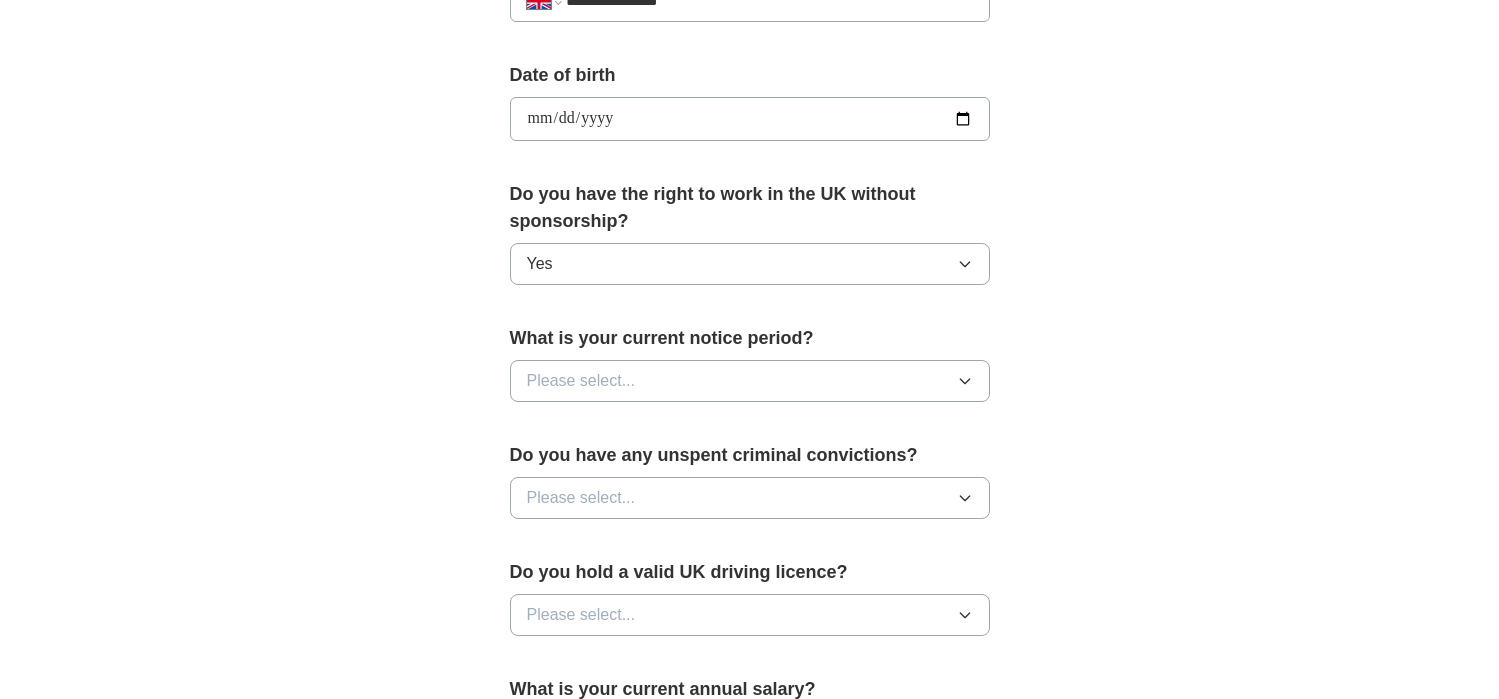click on "Please select..." at bounding box center [581, 381] 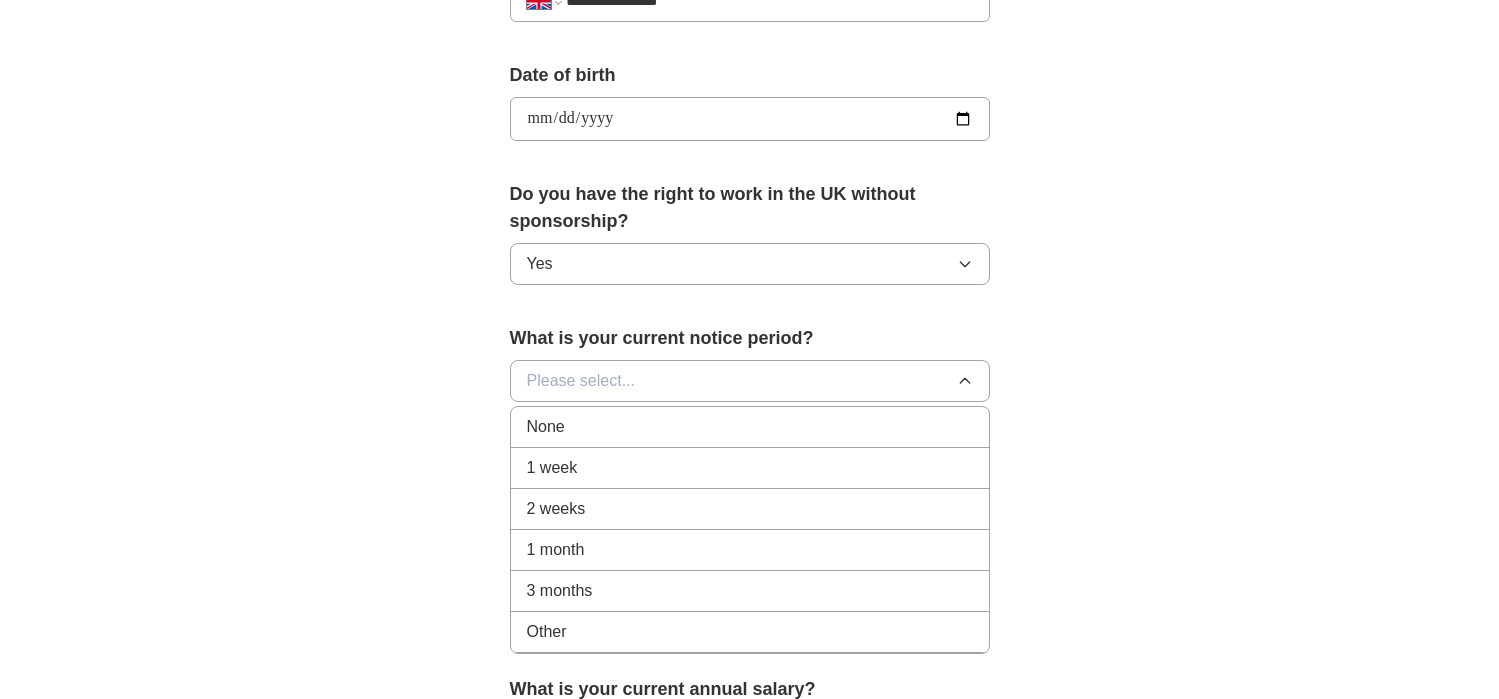 click on "Please select..." at bounding box center [581, 381] 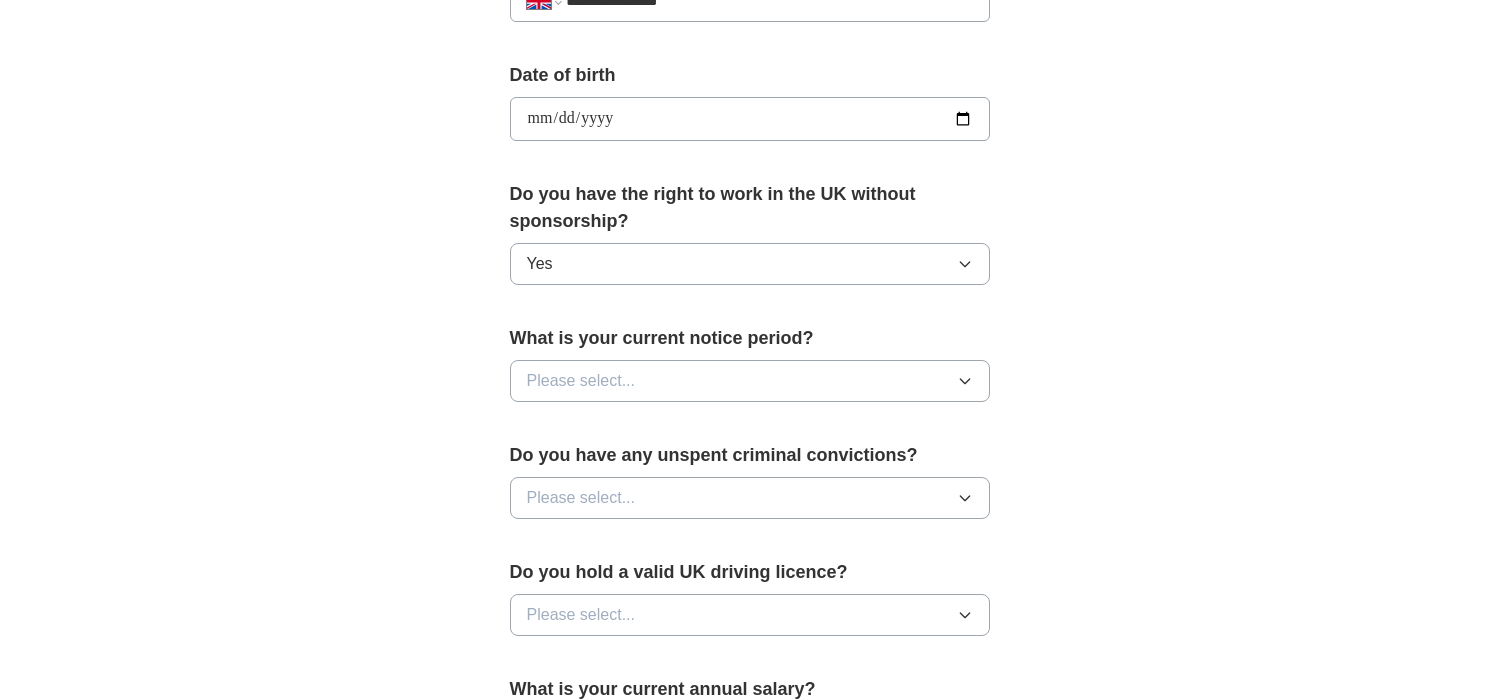click on "Please select..." at bounding box center (581, 381) 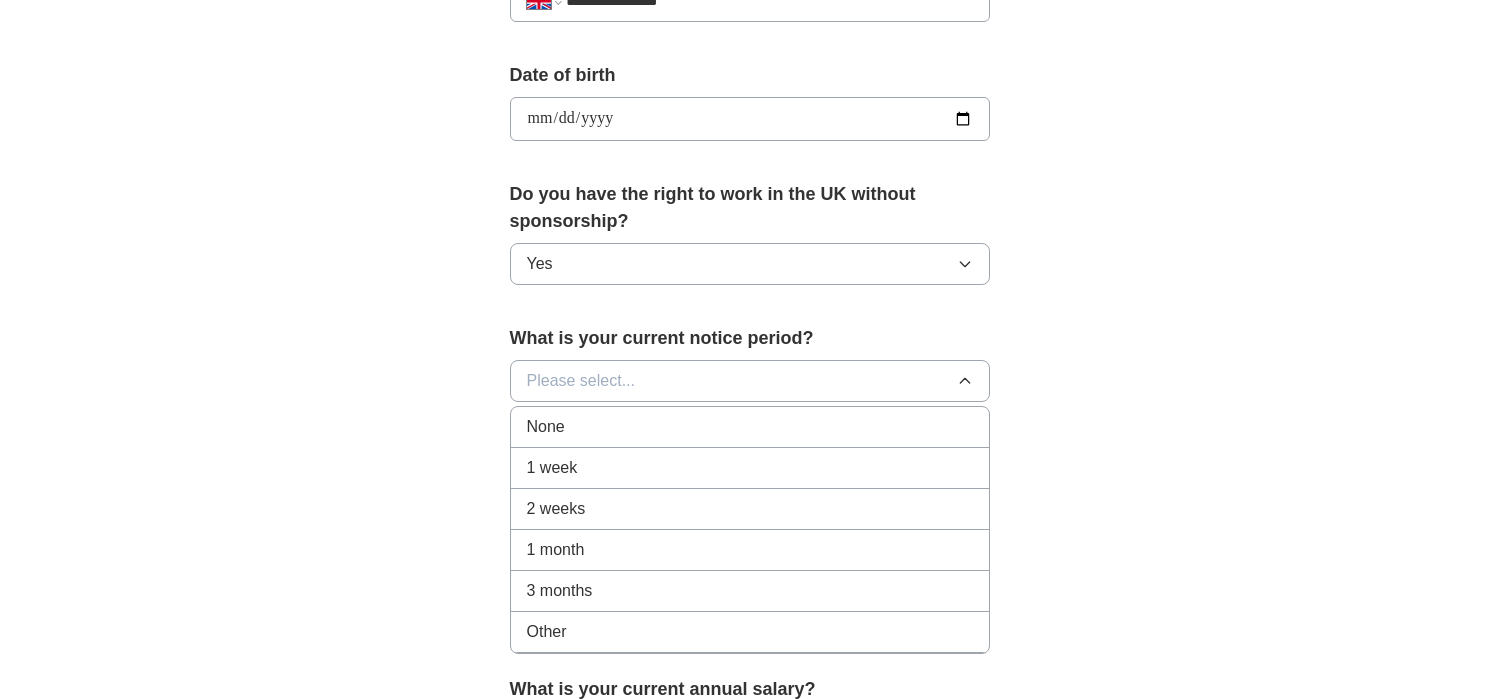 click on "1 month" at bounding box center (556, 550) 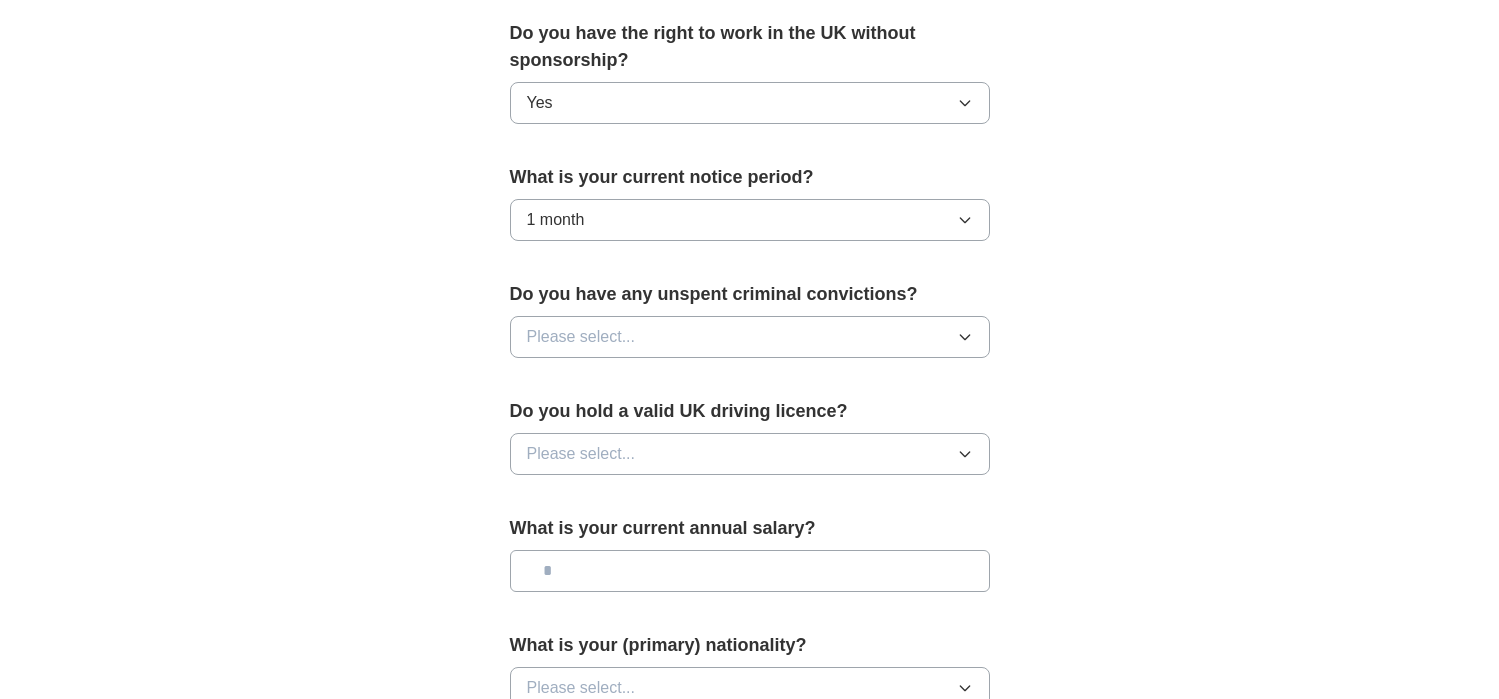 scroll, scrollTop: 1050, scrollLeft: 0, axis: vertical 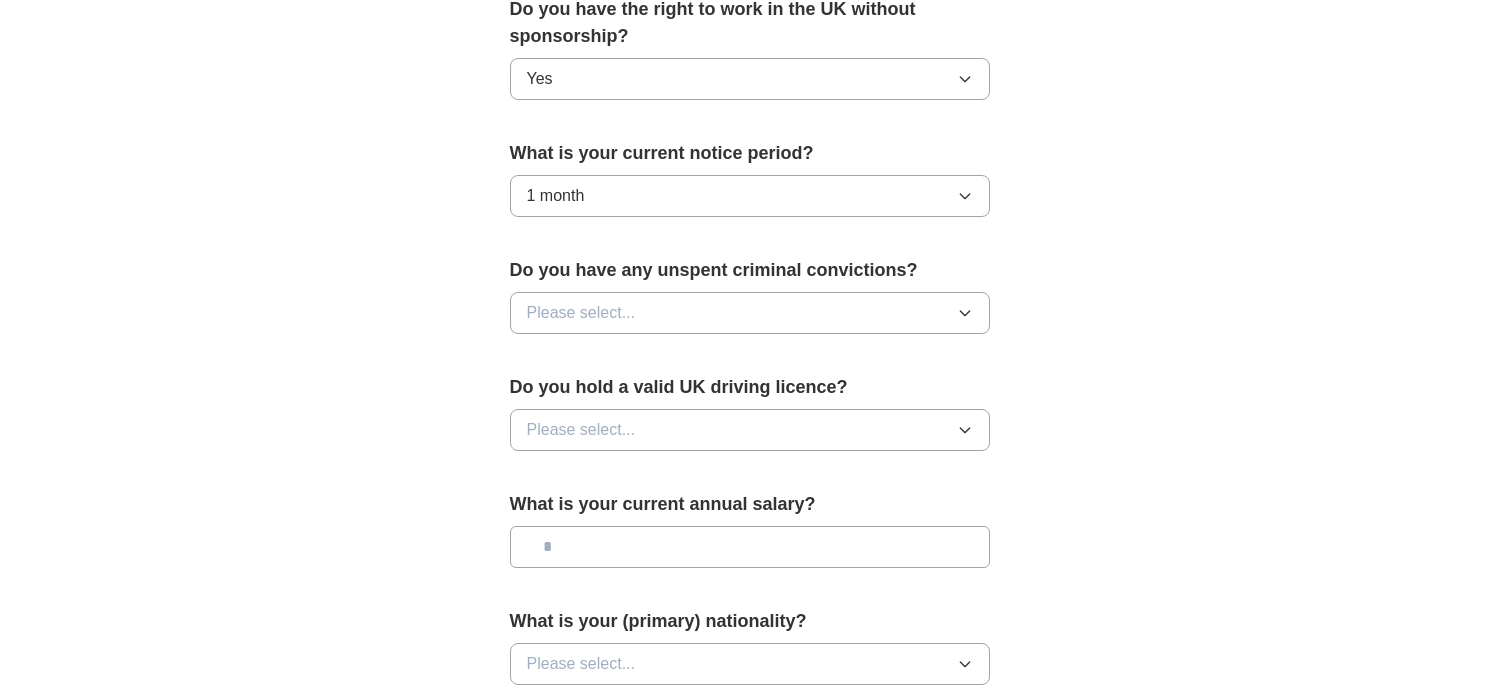 click on "Please select..." at bounding box center [750, 313] 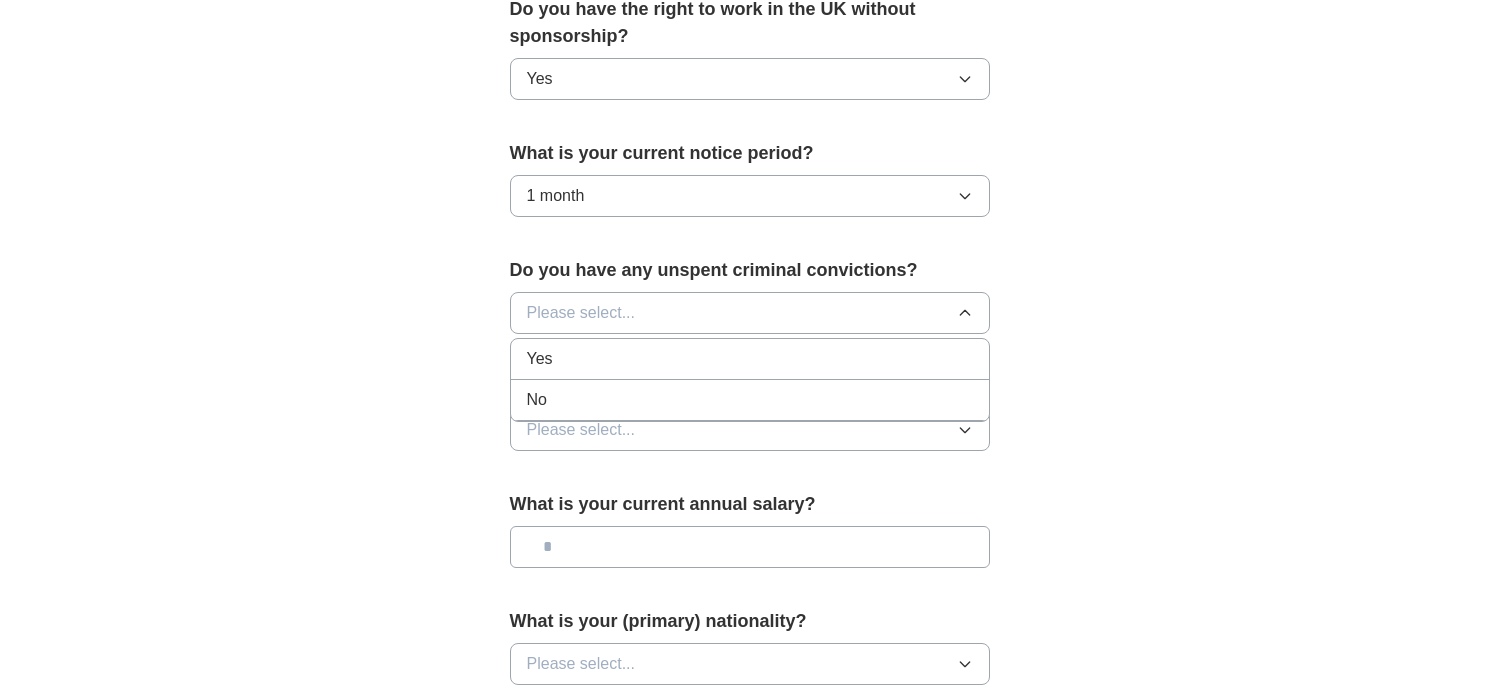 click on "No" at bounding box center (750, 400) 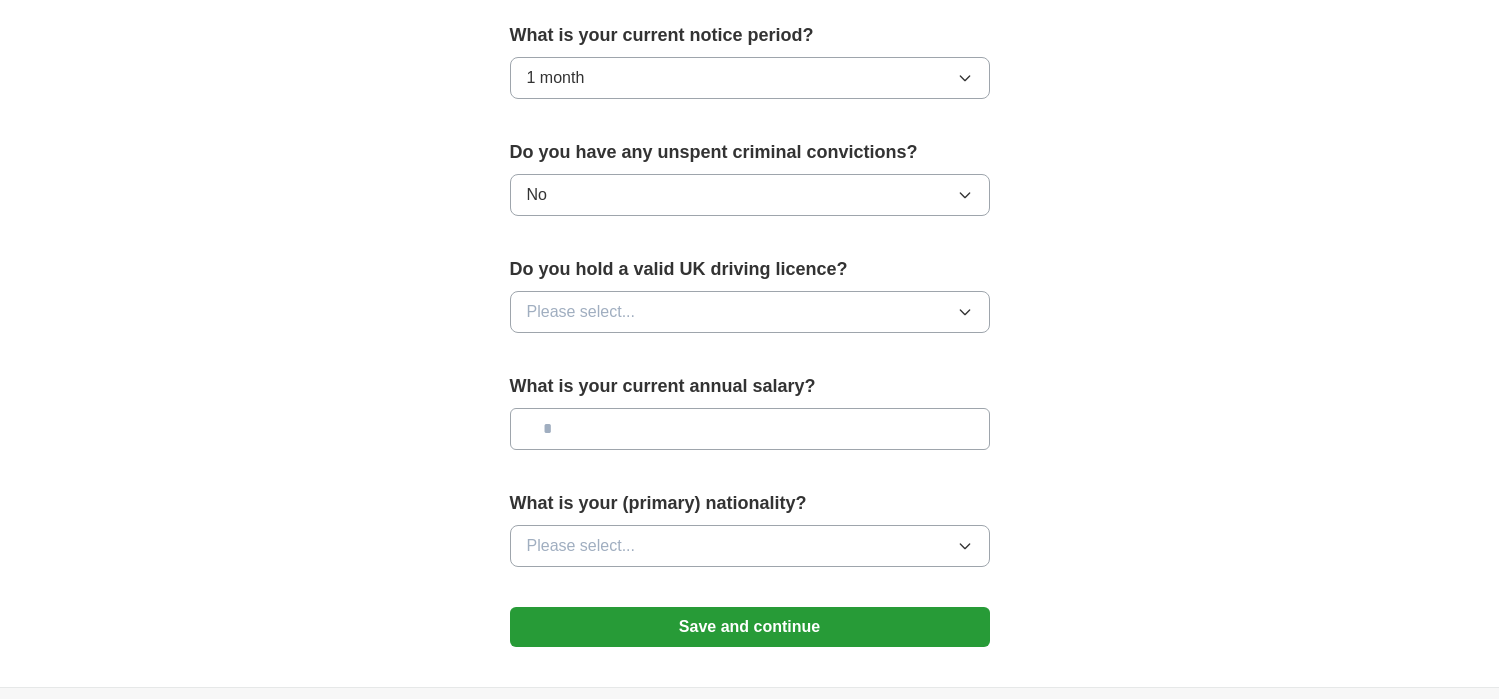 scroll, scrollTop: 1211, scrollLeft: 0, axis: vertical 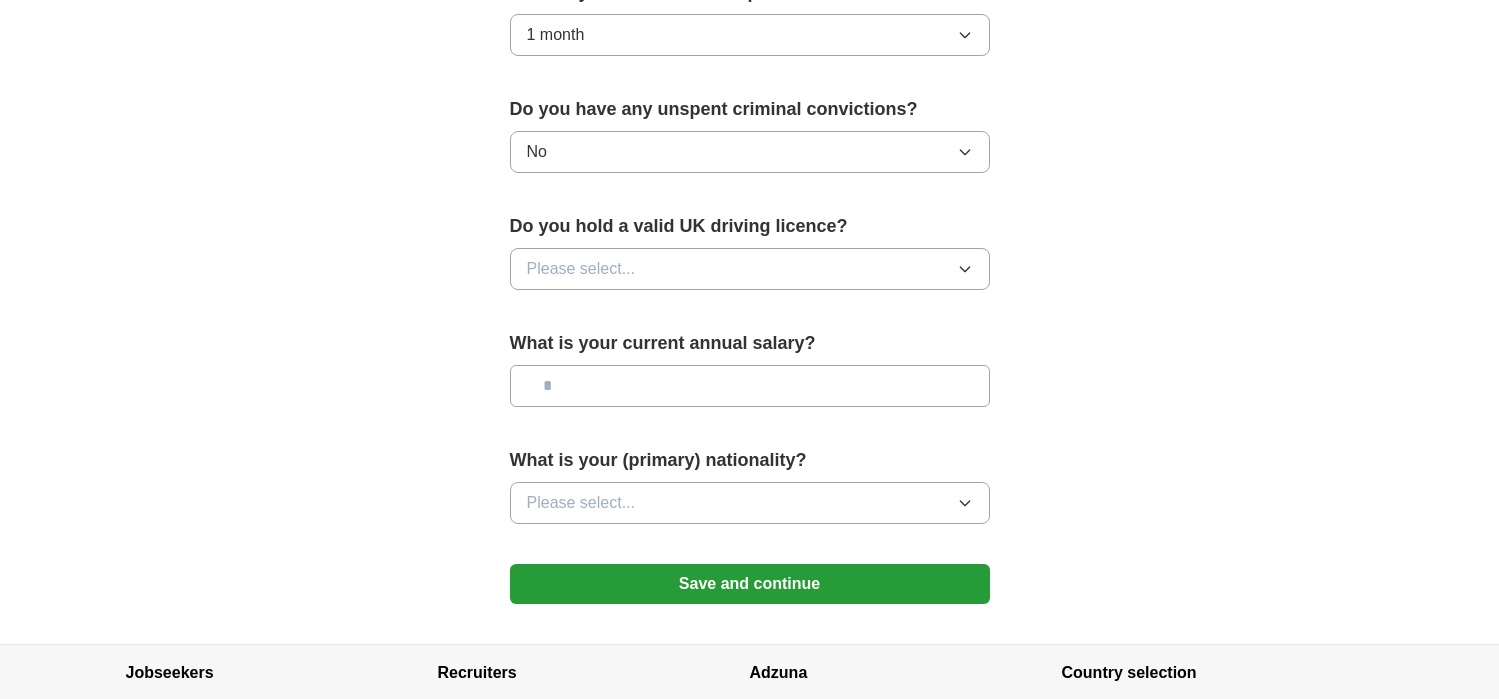 click on "Please select..." at bounding box center (581, 269) 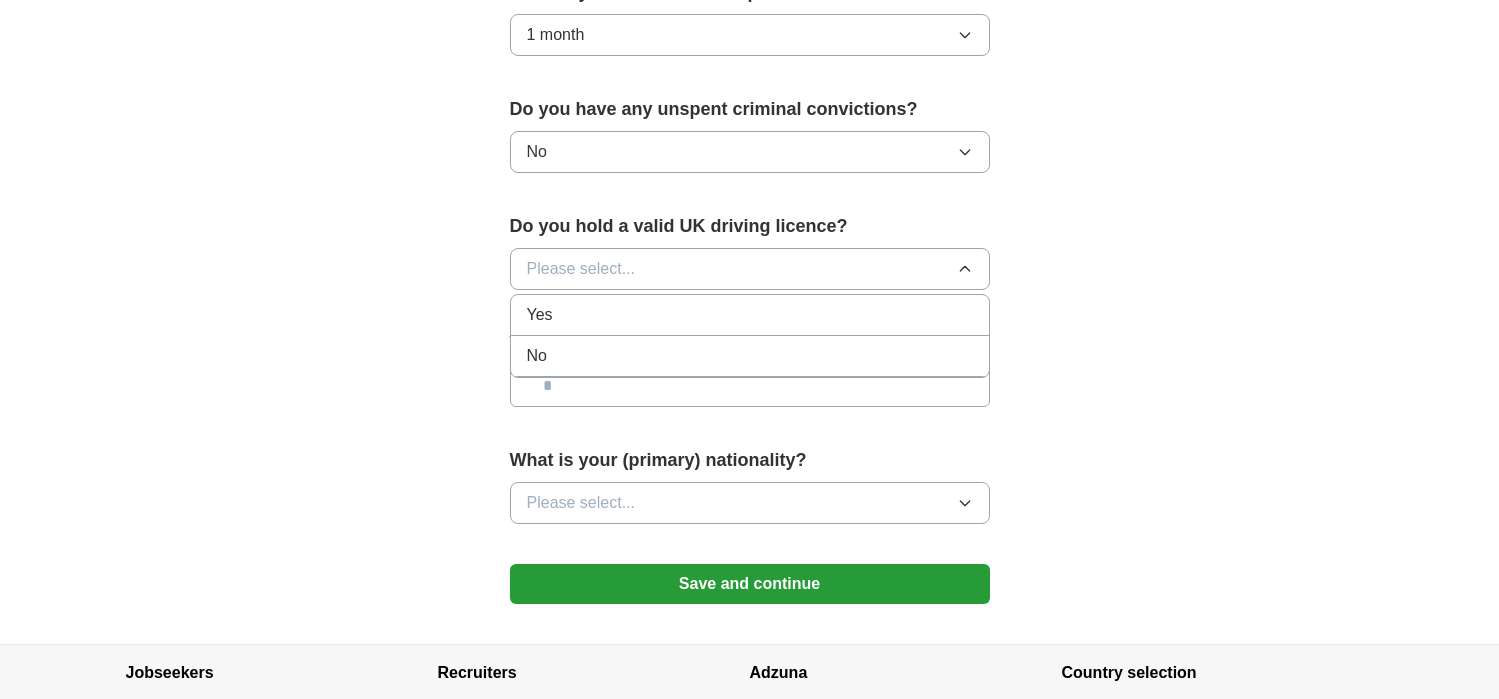 click on "Yes" at bounding box center (750, 315) 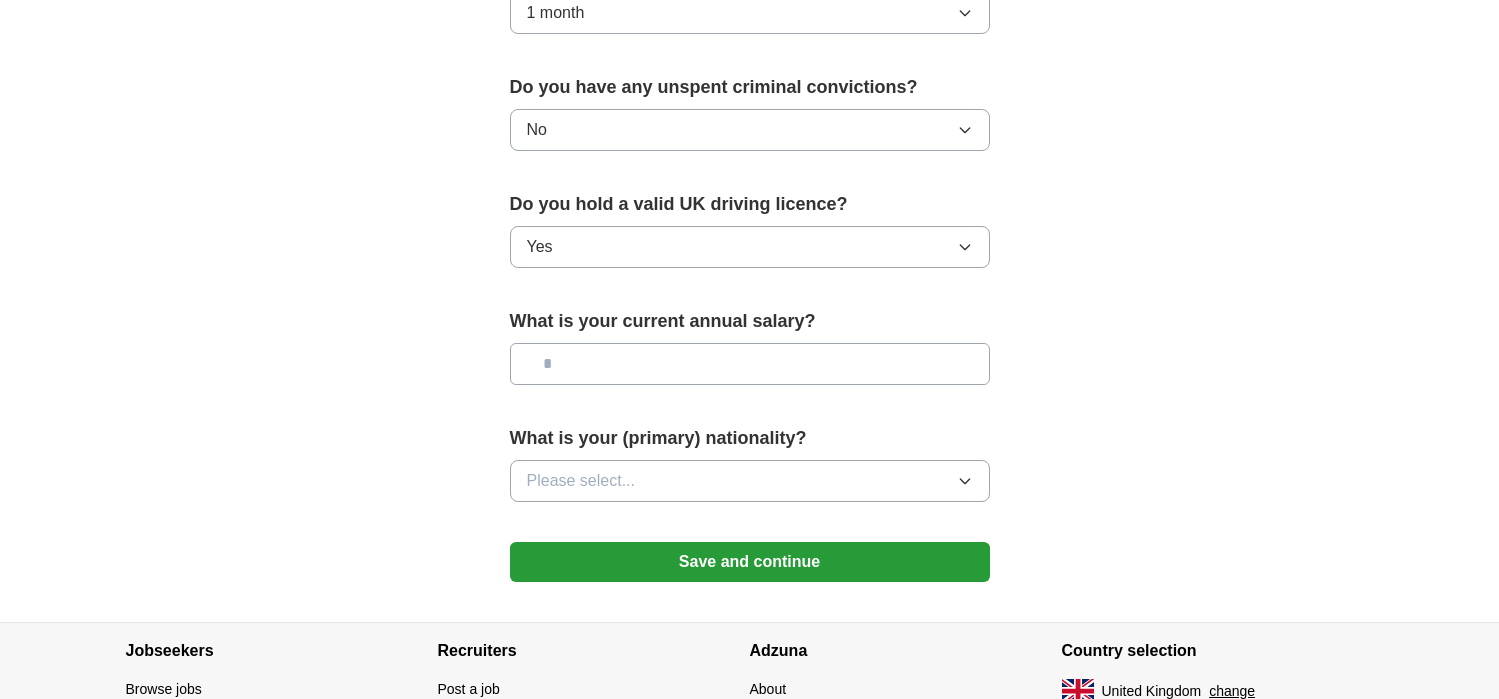 scroll, scrollTop: 1253, scrollLeft: 0, axis: vertical 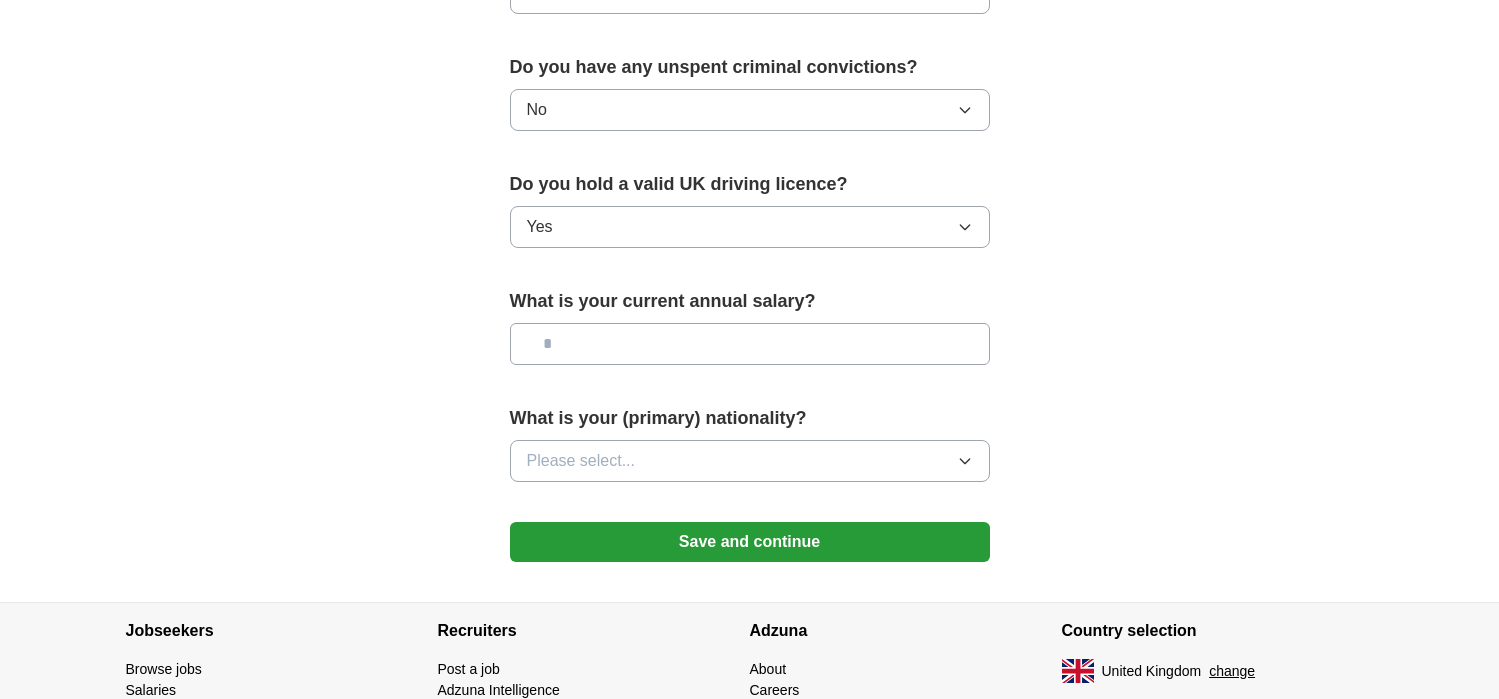 click at bounding box center (750, 344) 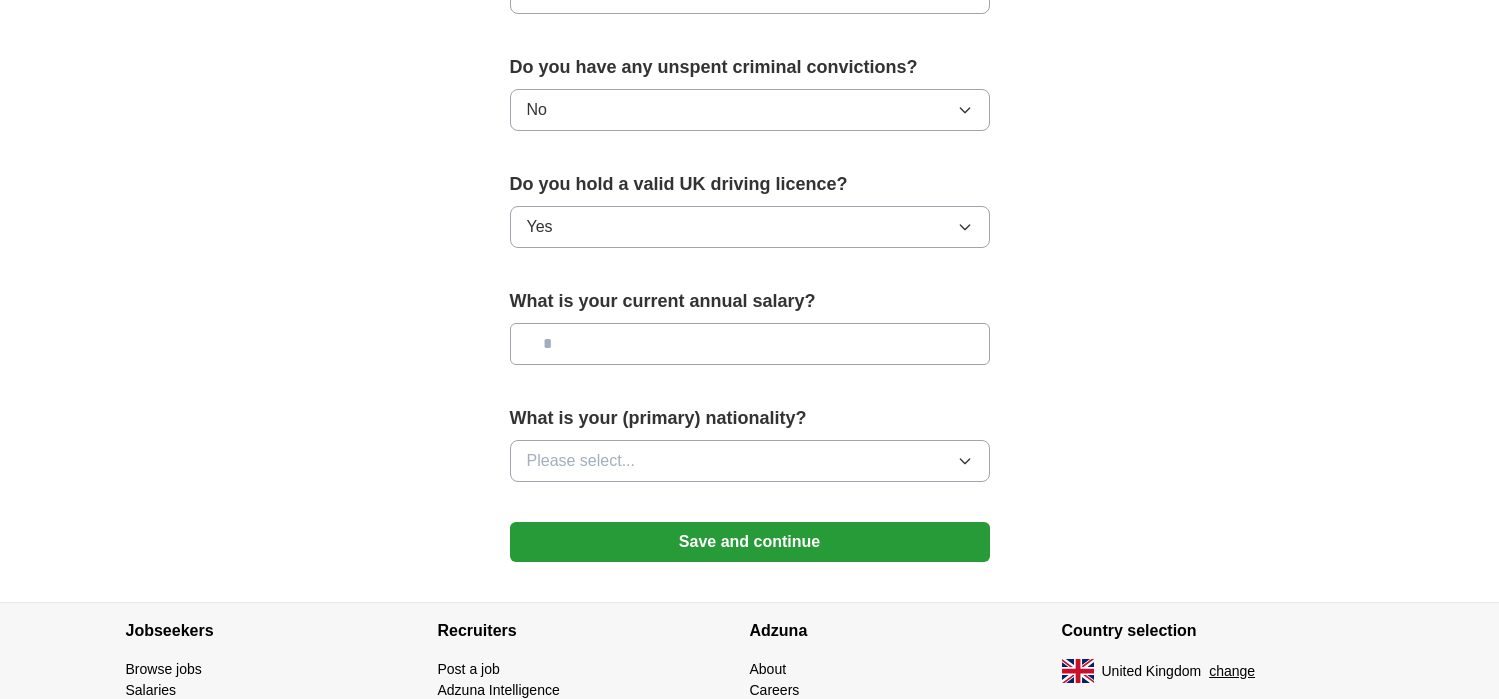 click on "Please select..." at bounding box center [750, 461] 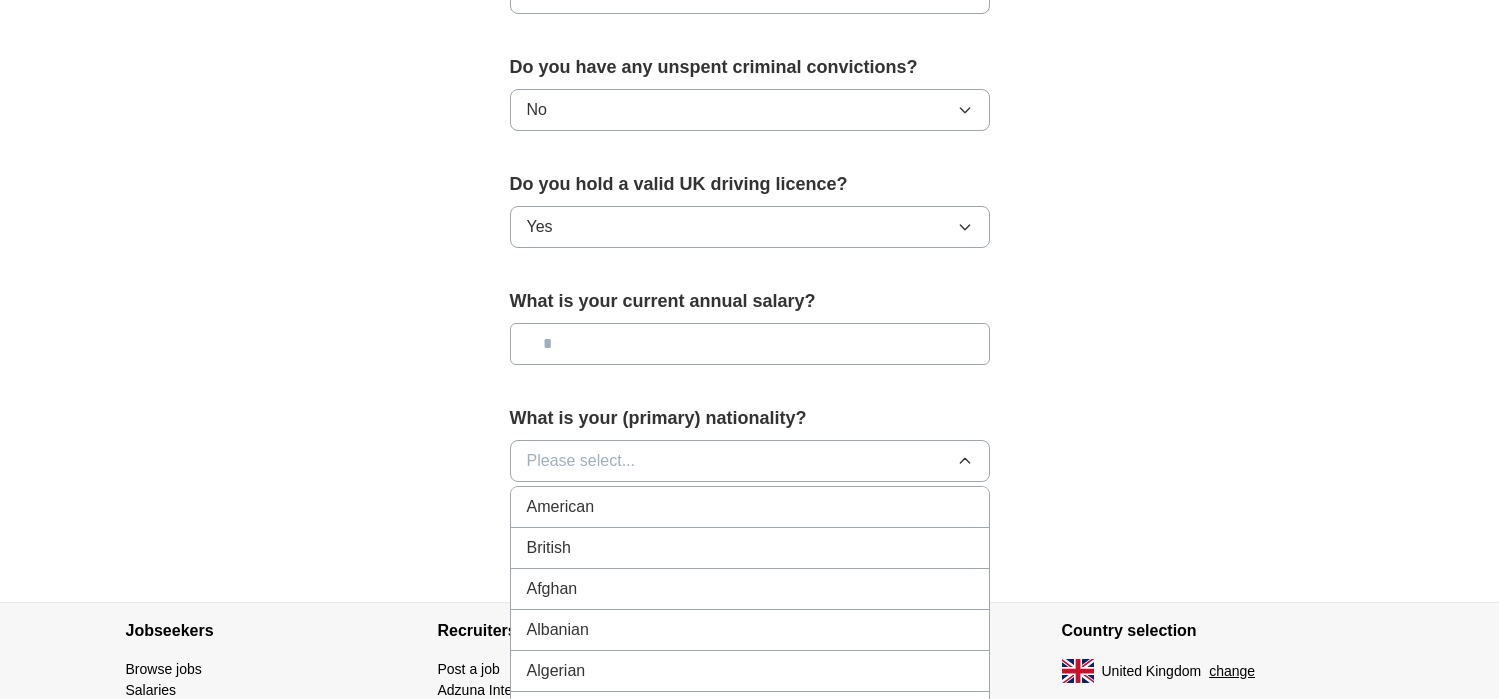 click on "British" at bounding box center [750, 548] 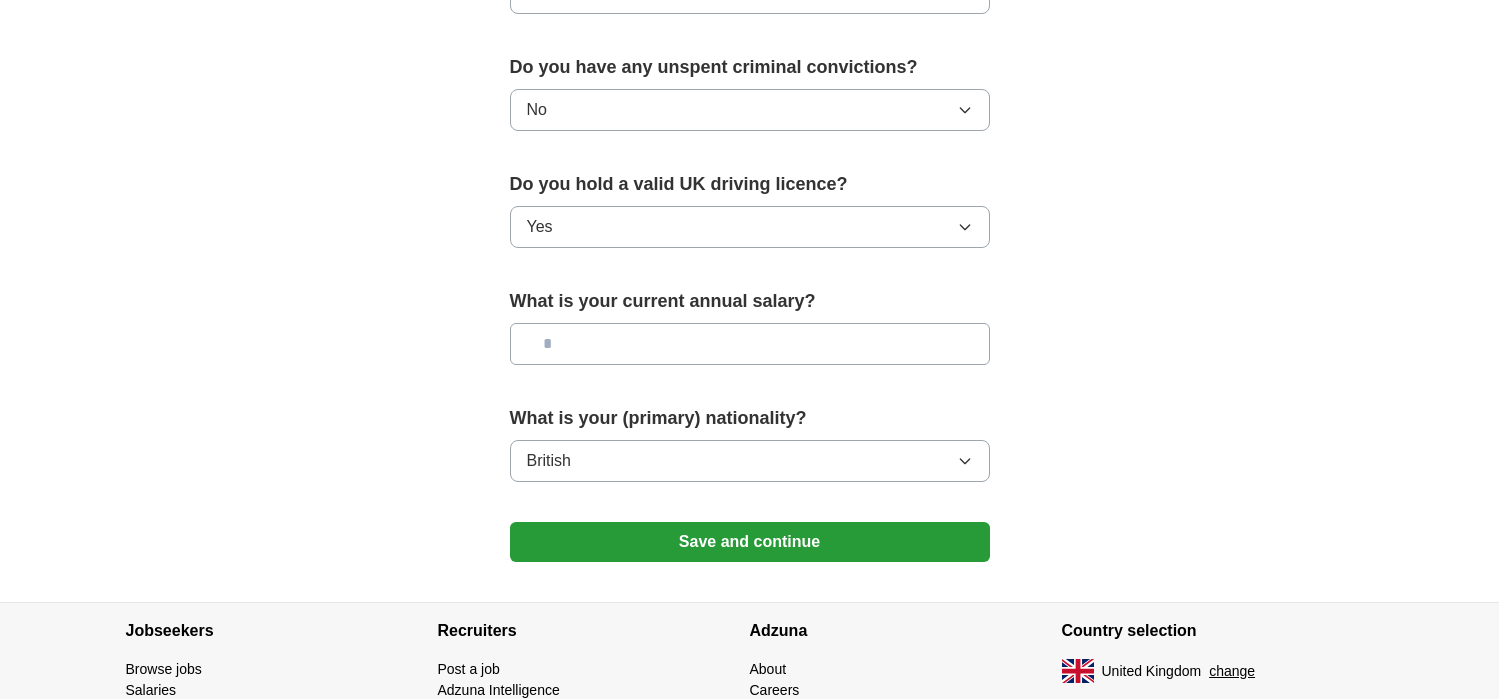 click on "Save and continue" at bounding box center (750, 542) 